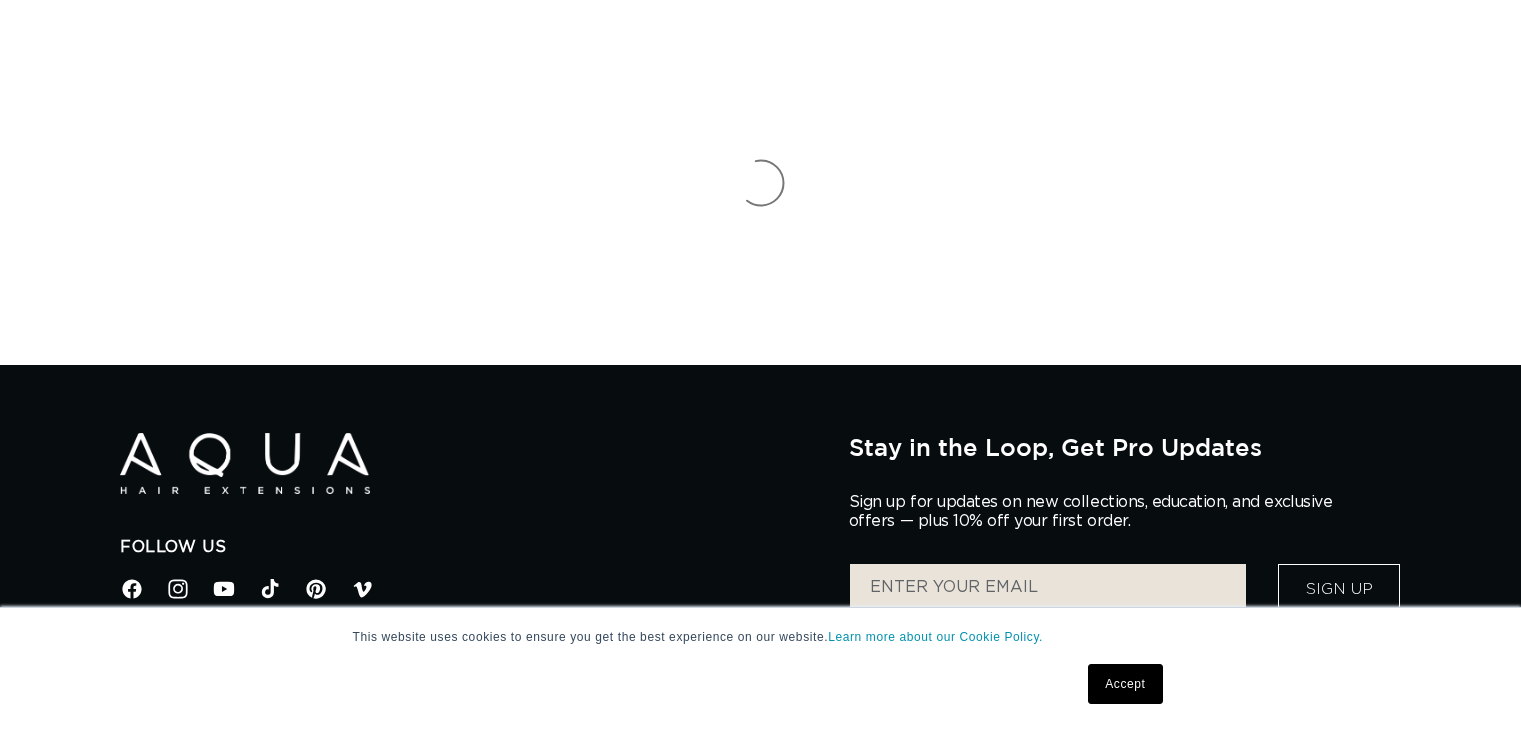 scroll, scrollTop: 0, scrollLeft: 0, axis: both 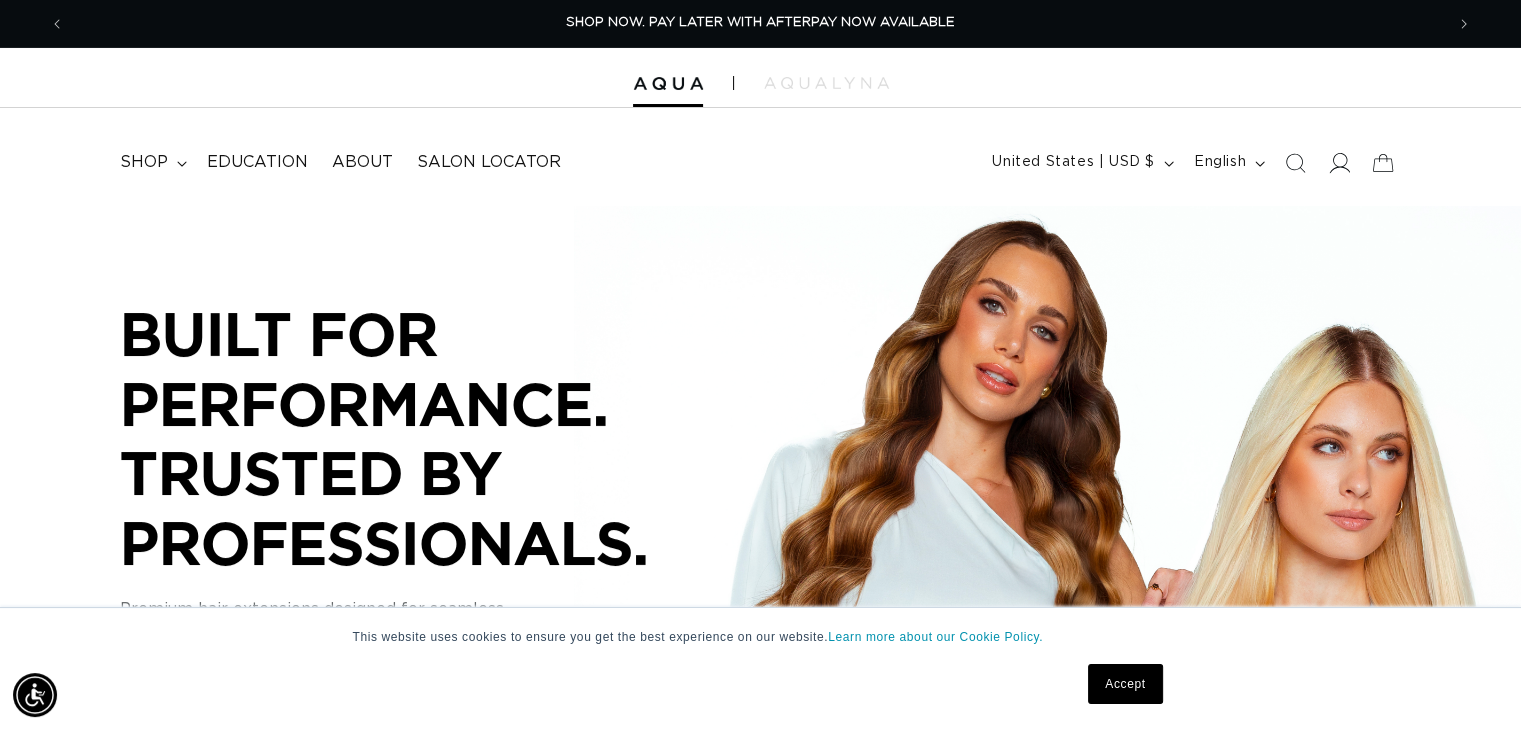 click 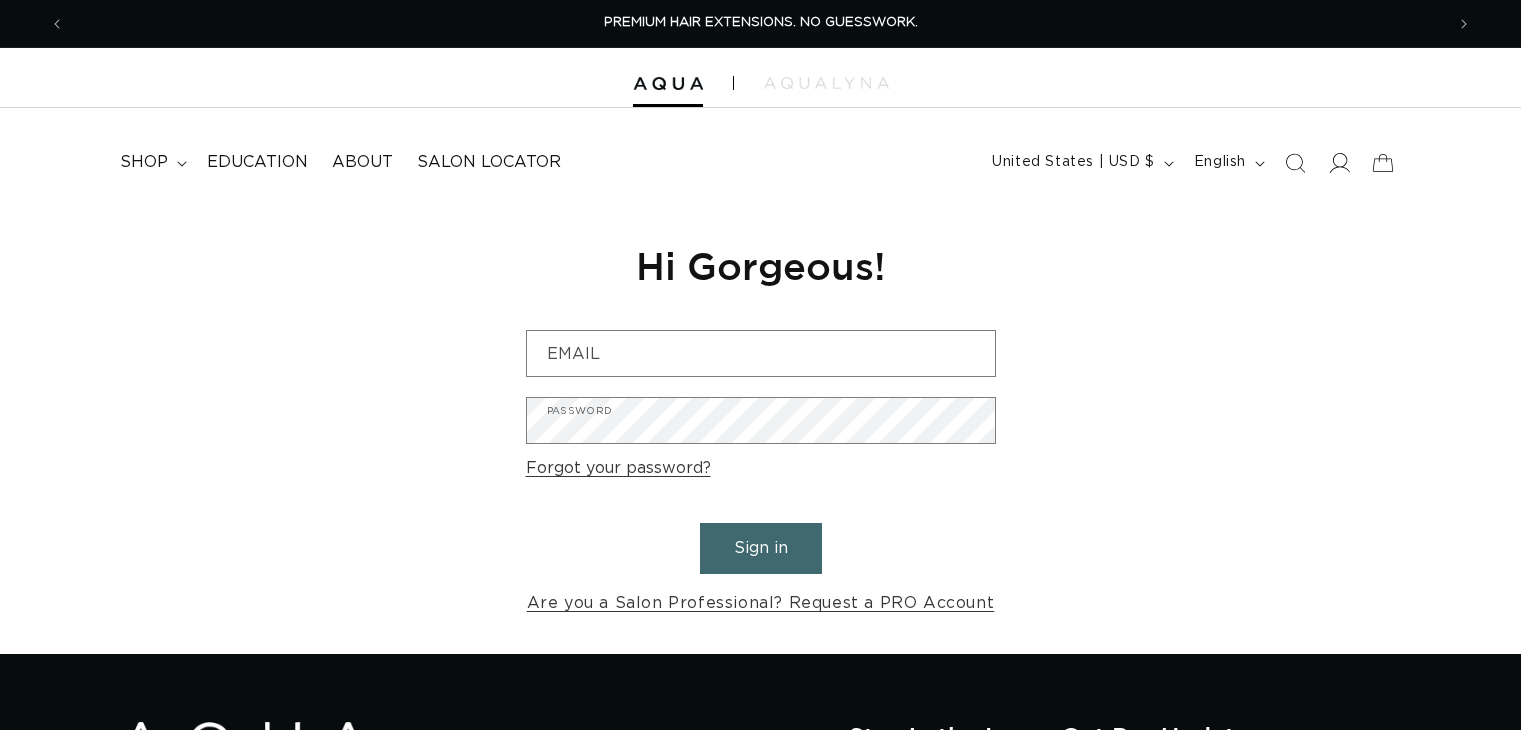 scroll, scrollTop: 0, scrollLeft: 0, axis: both 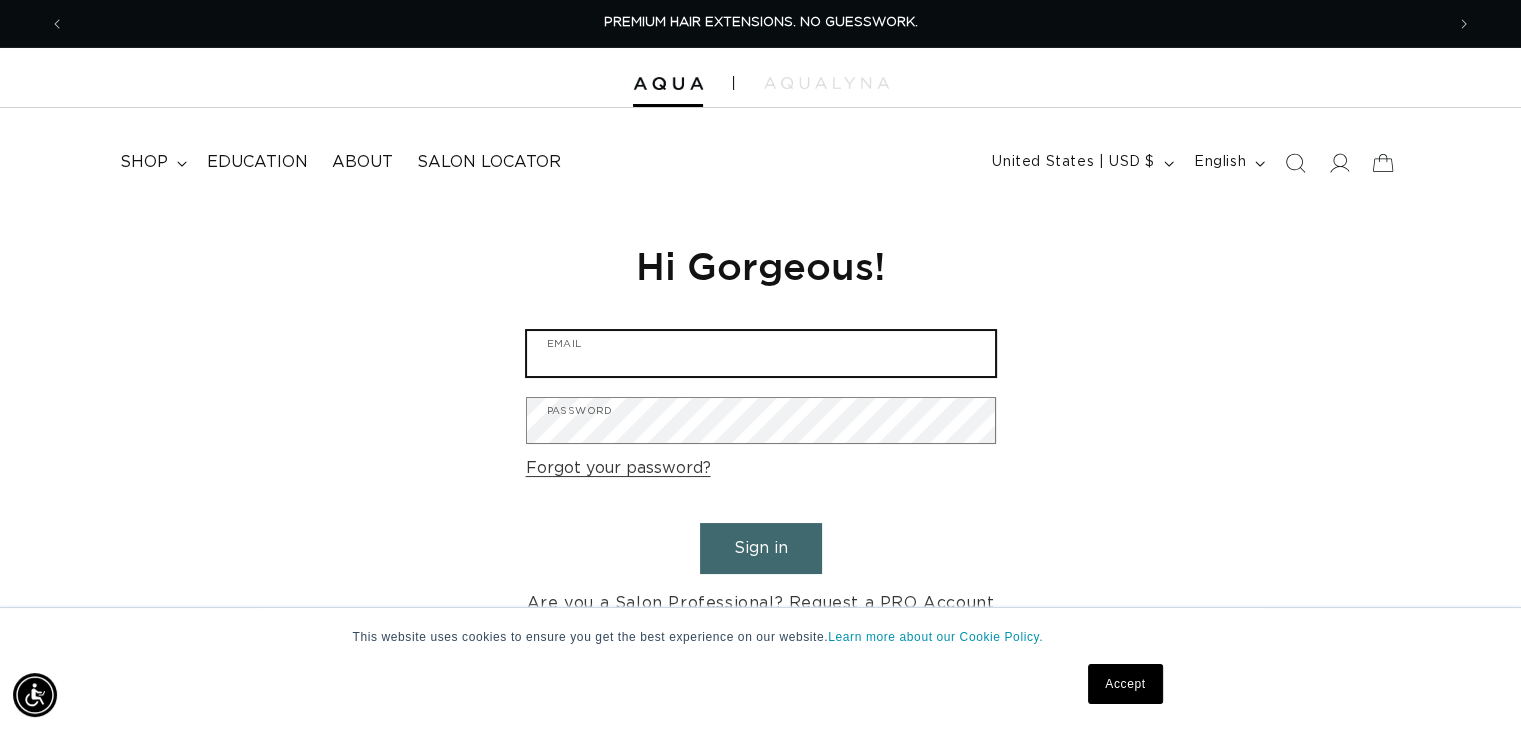 type on "mail@evolvesalonnj.com" 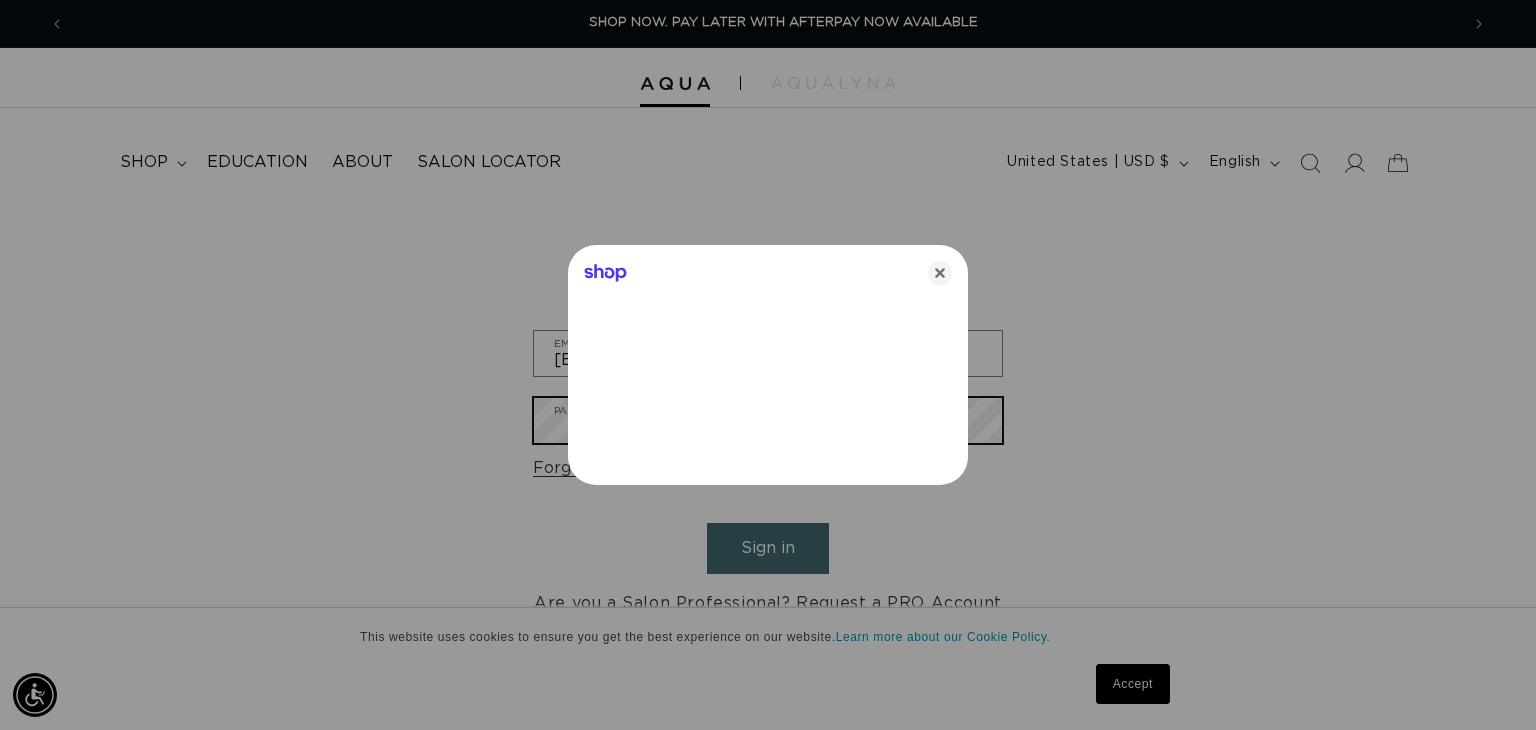 scroll, scrollTop: 0, scrollLeft: 1394, axis: horizontal 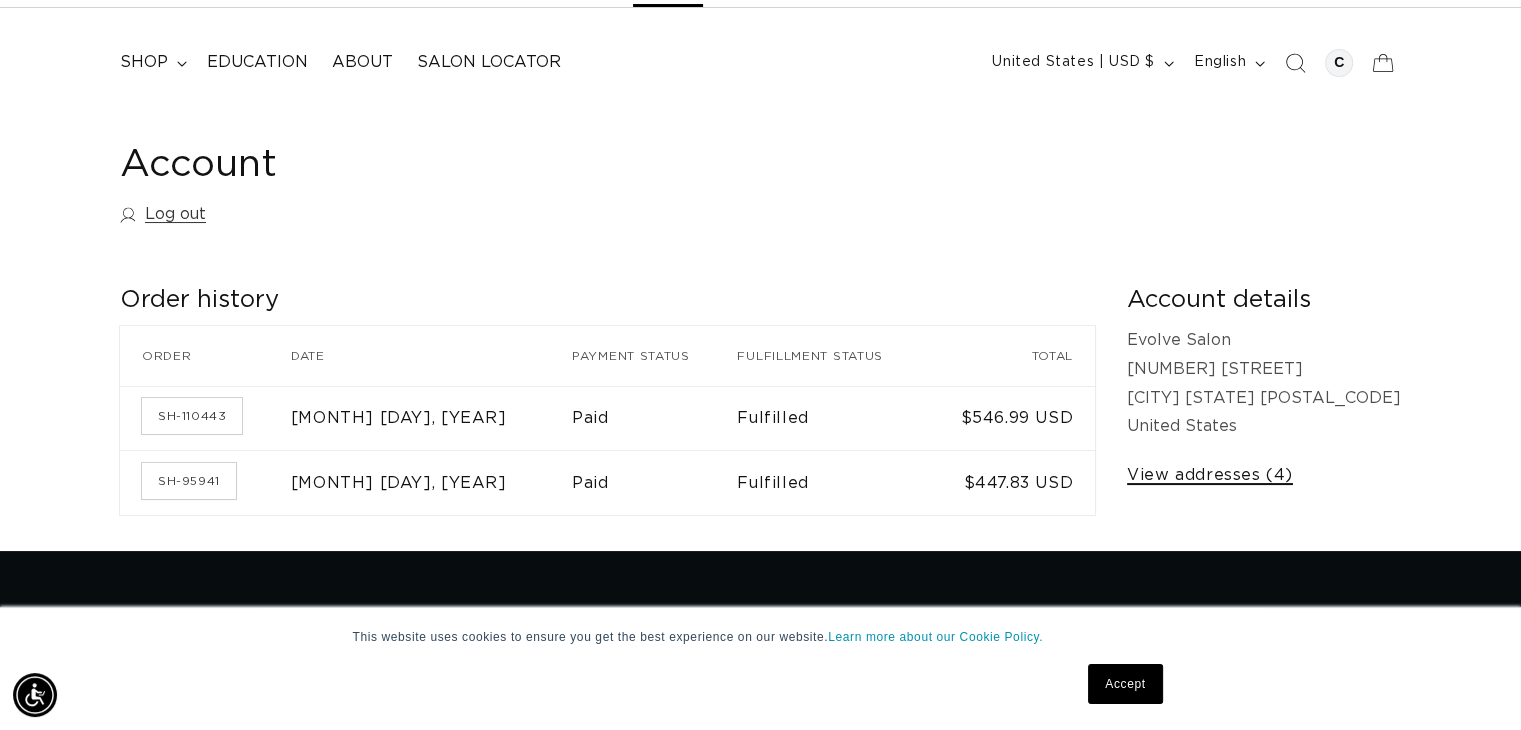 click on "View addresses (4)" at bounding box center [1210, 475] 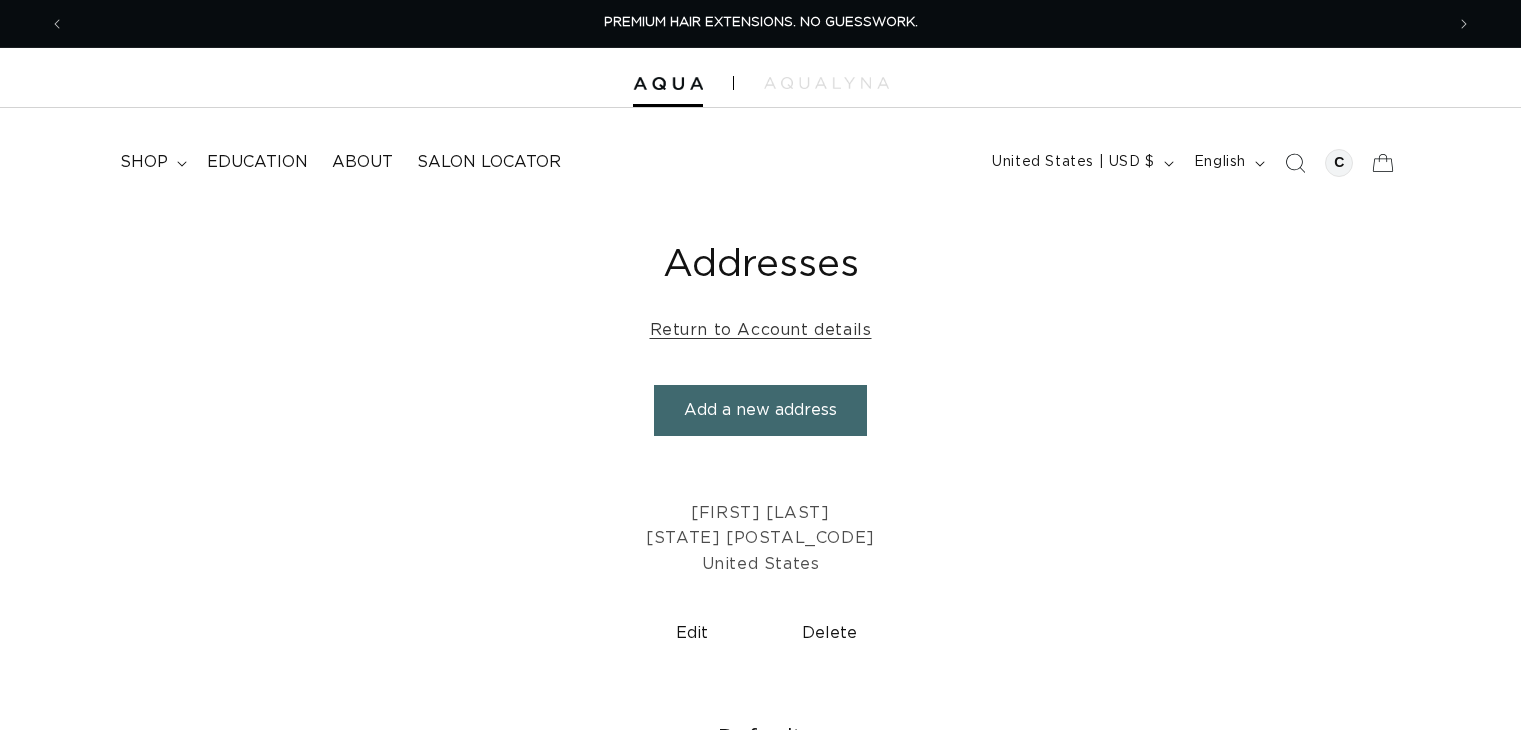 scroll, scrollTop: 0, scrollLeft: 0, axis: both 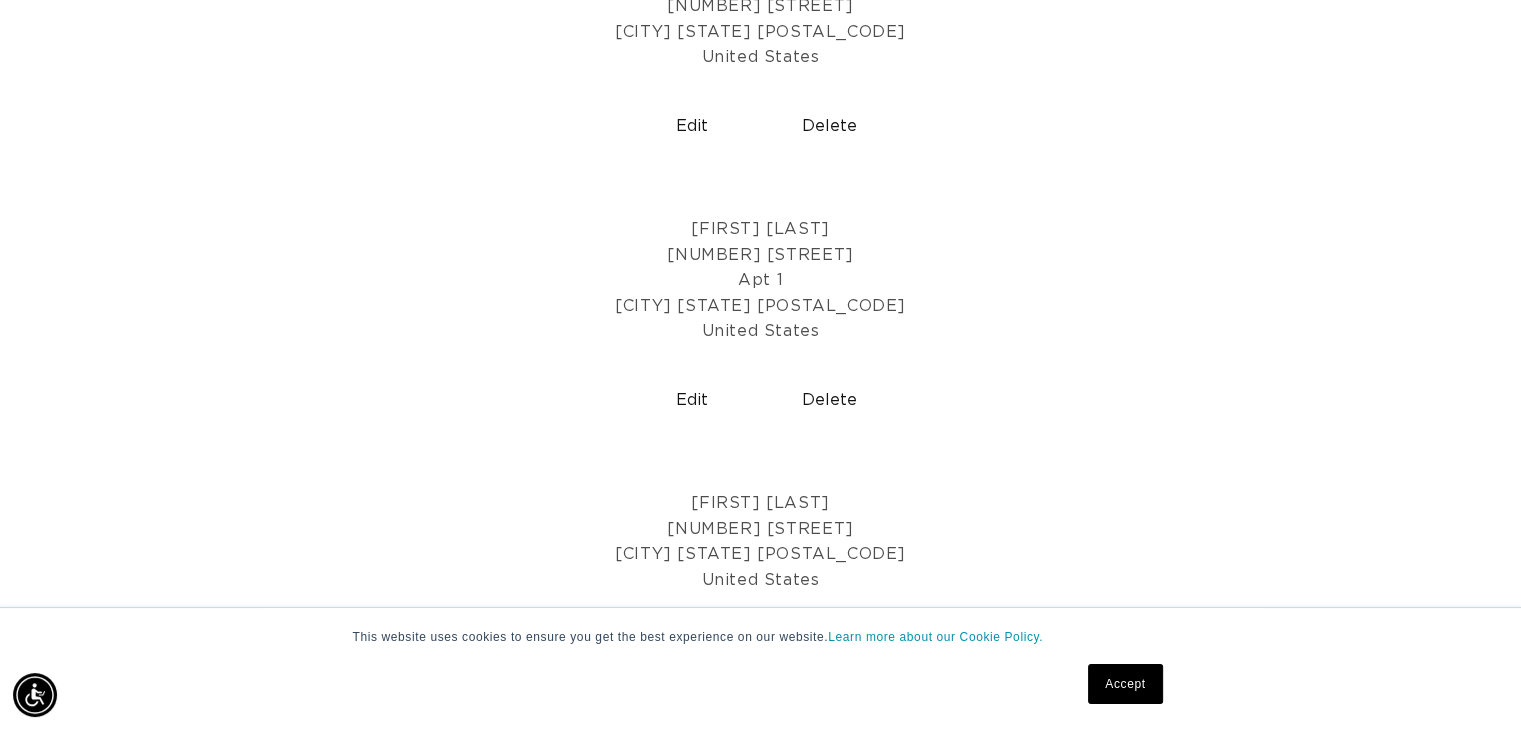 drag, startPoint x: 816, startPoint y: 399, endPoint x: 868, endPoint y: 94, distance: 309.40103 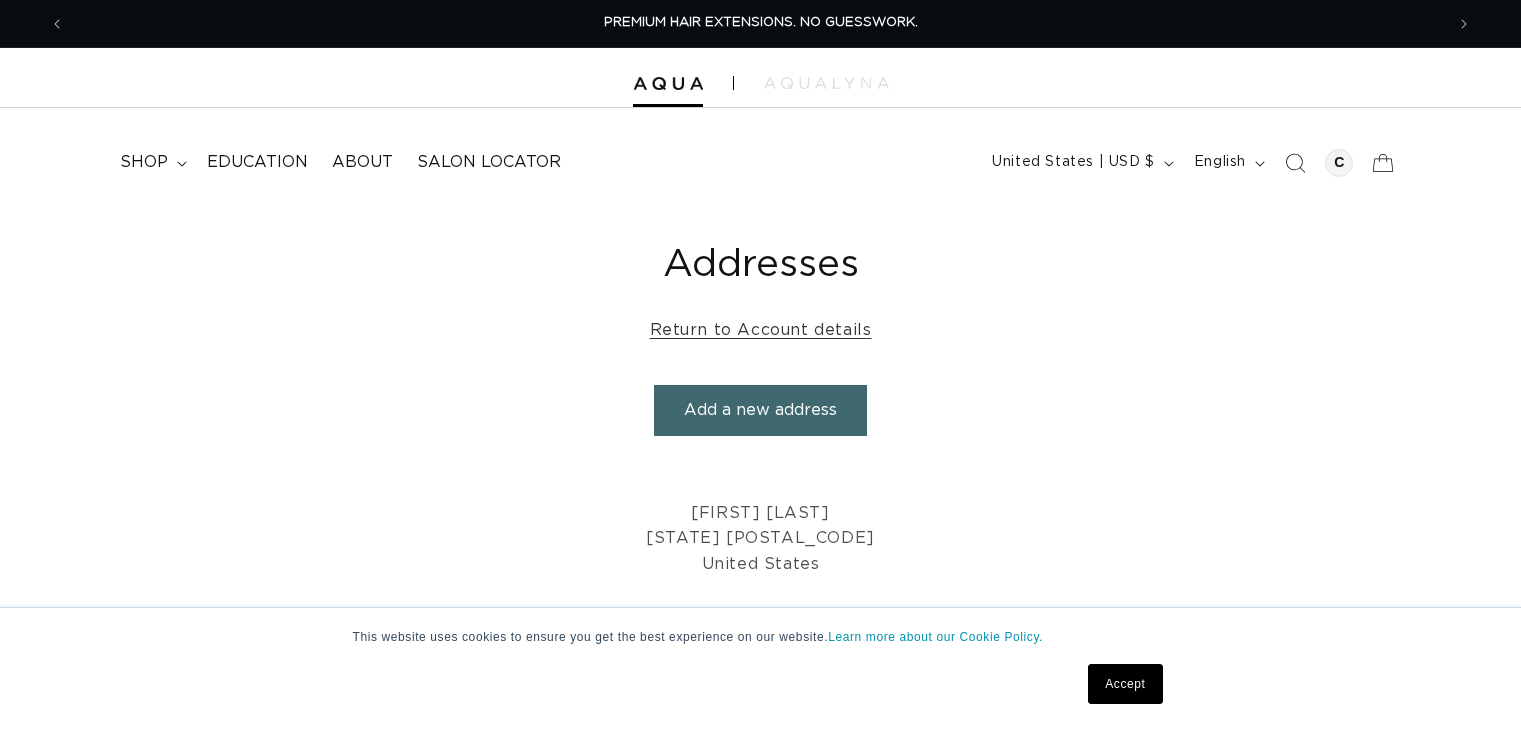 scroll, scrollTop: 0, scrollLeft: 0, axis: both 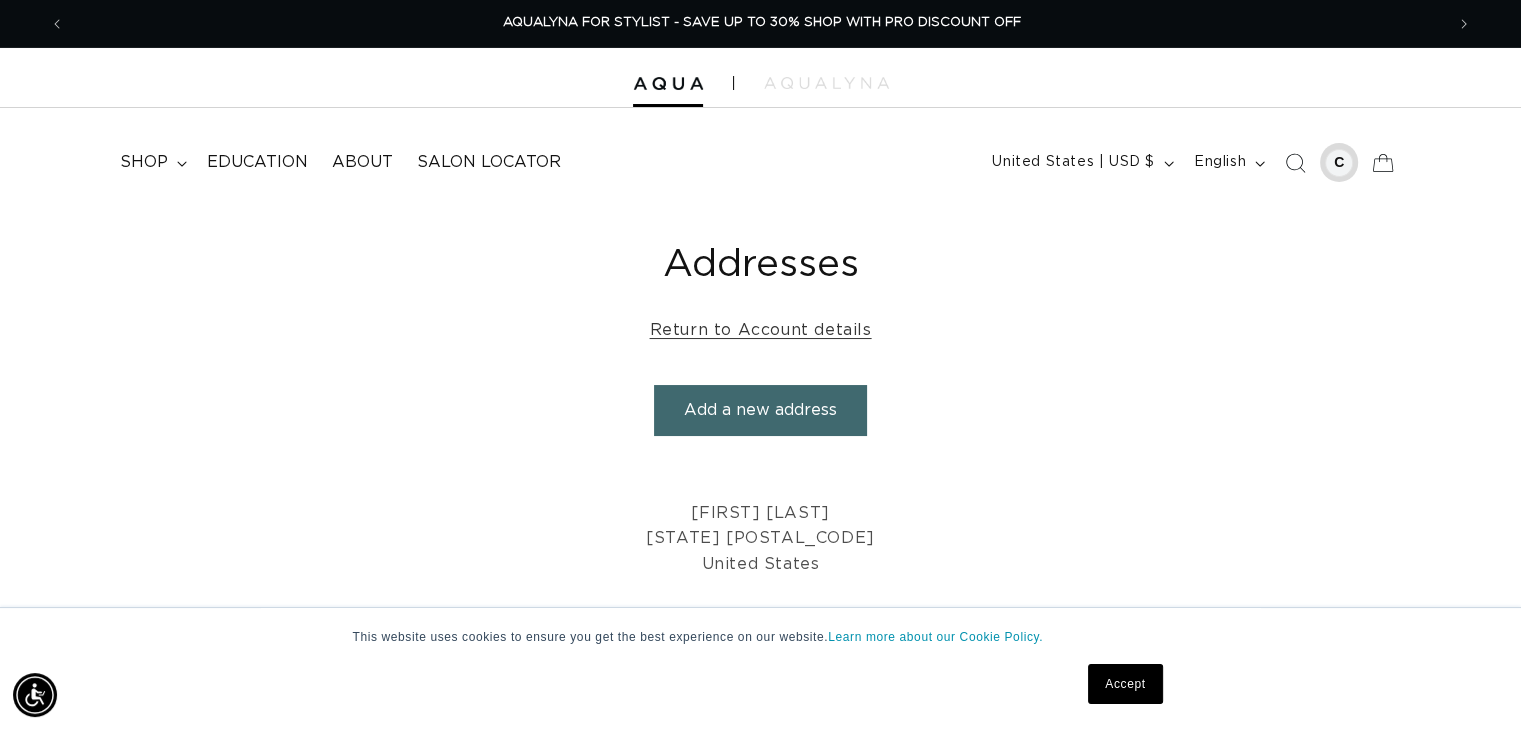 click at bounding box center (1339, 163) 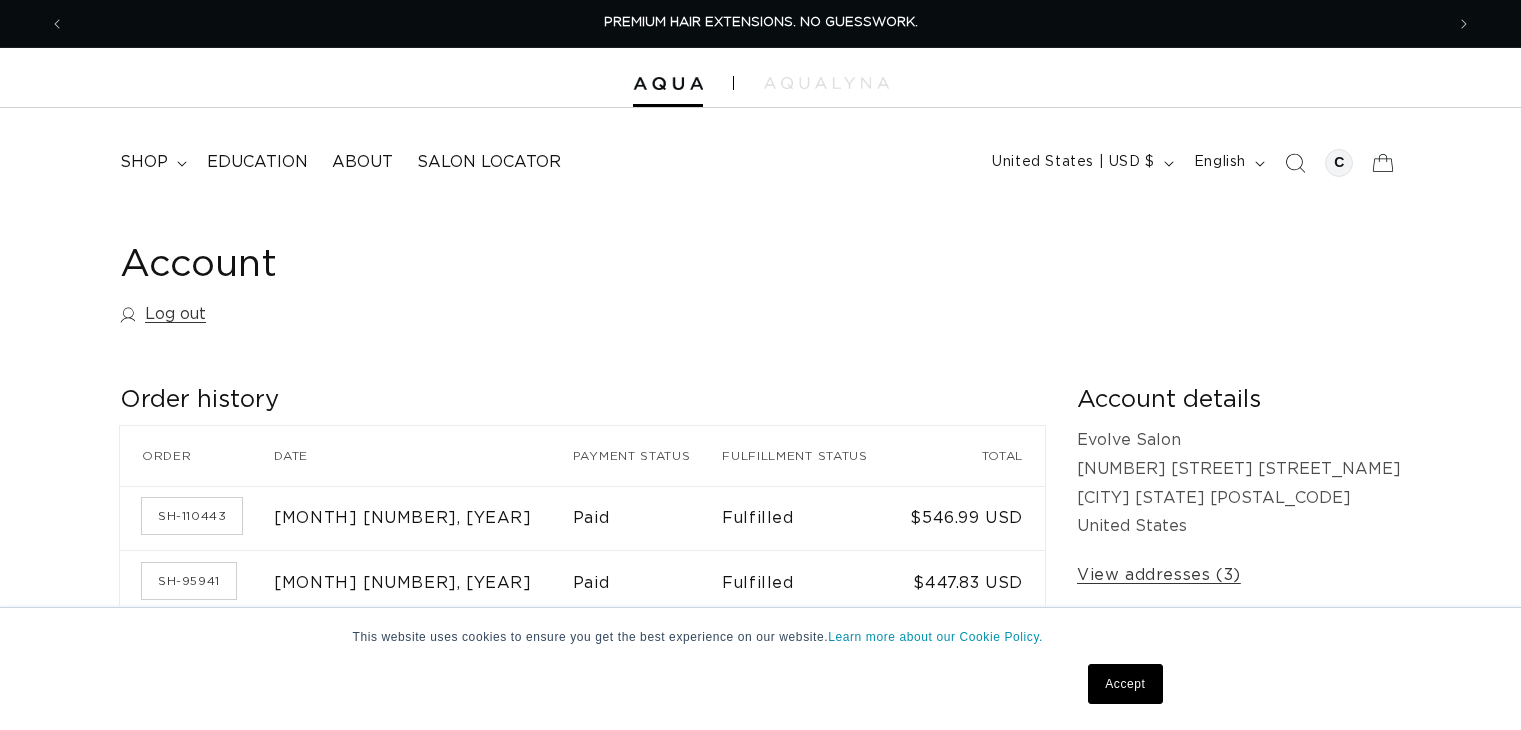 scroll, scrollTop: 0, scrollLeft: 0, axis: both 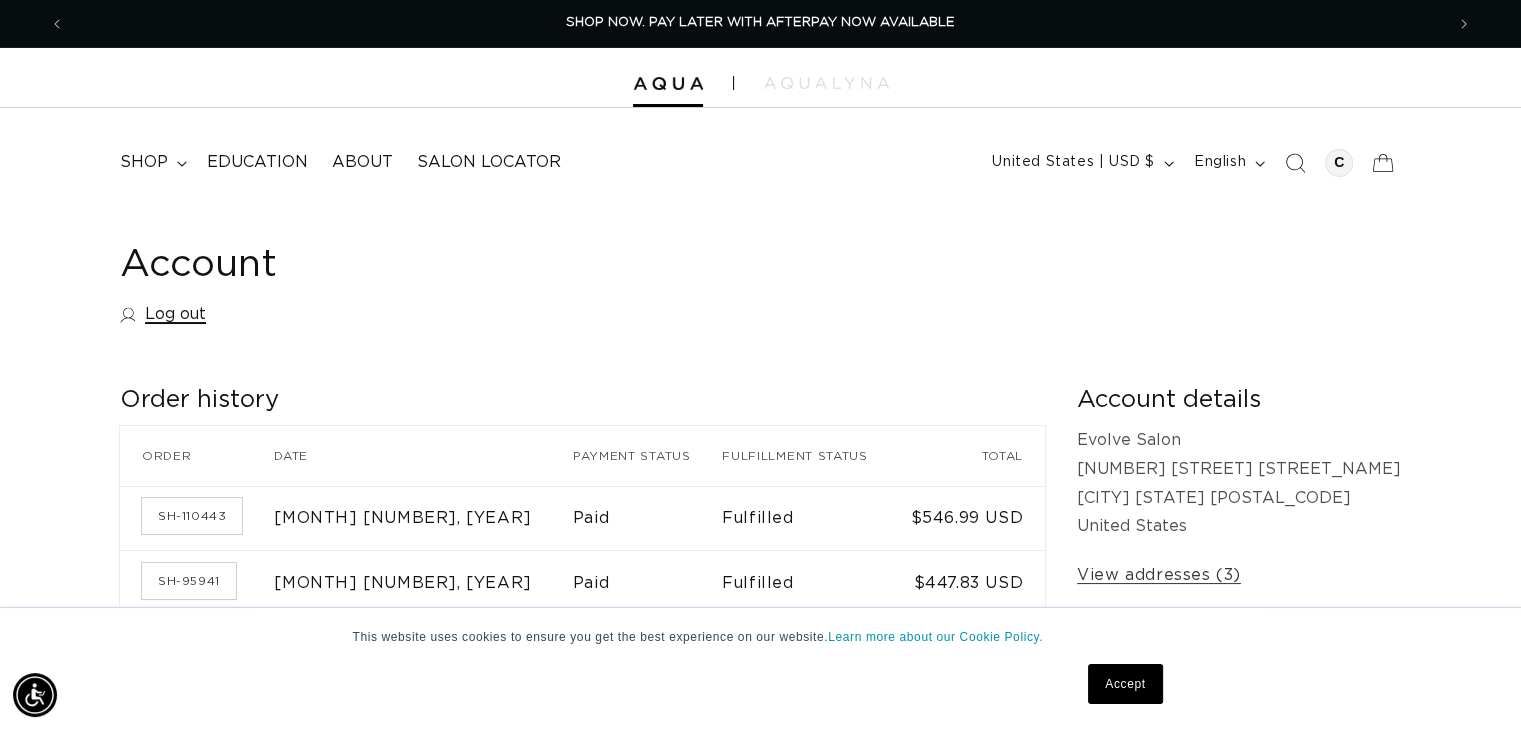 click on "Log out" at bounding box center (163, 314) 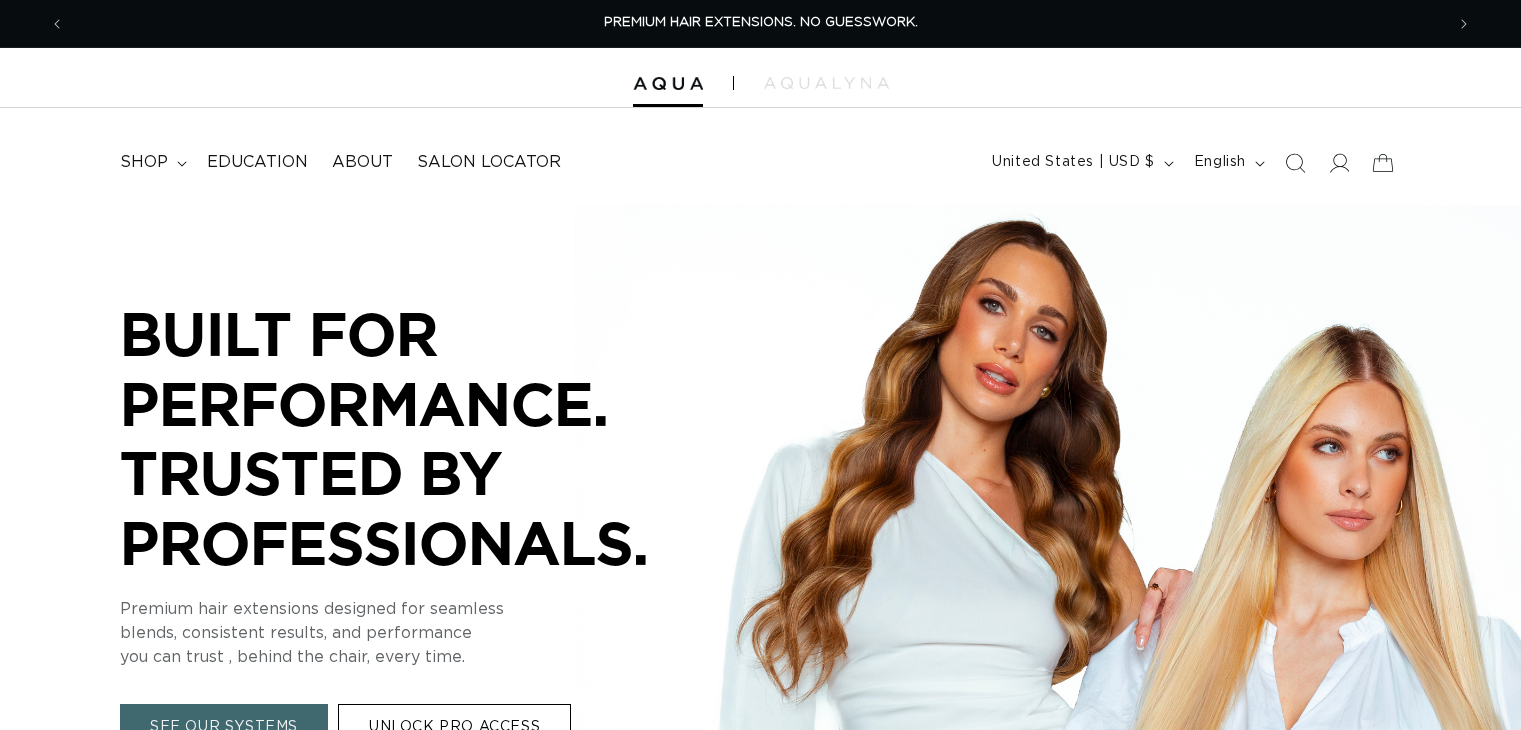 scroll, scrollTop: 0, scrollLeft: 0, axis: both 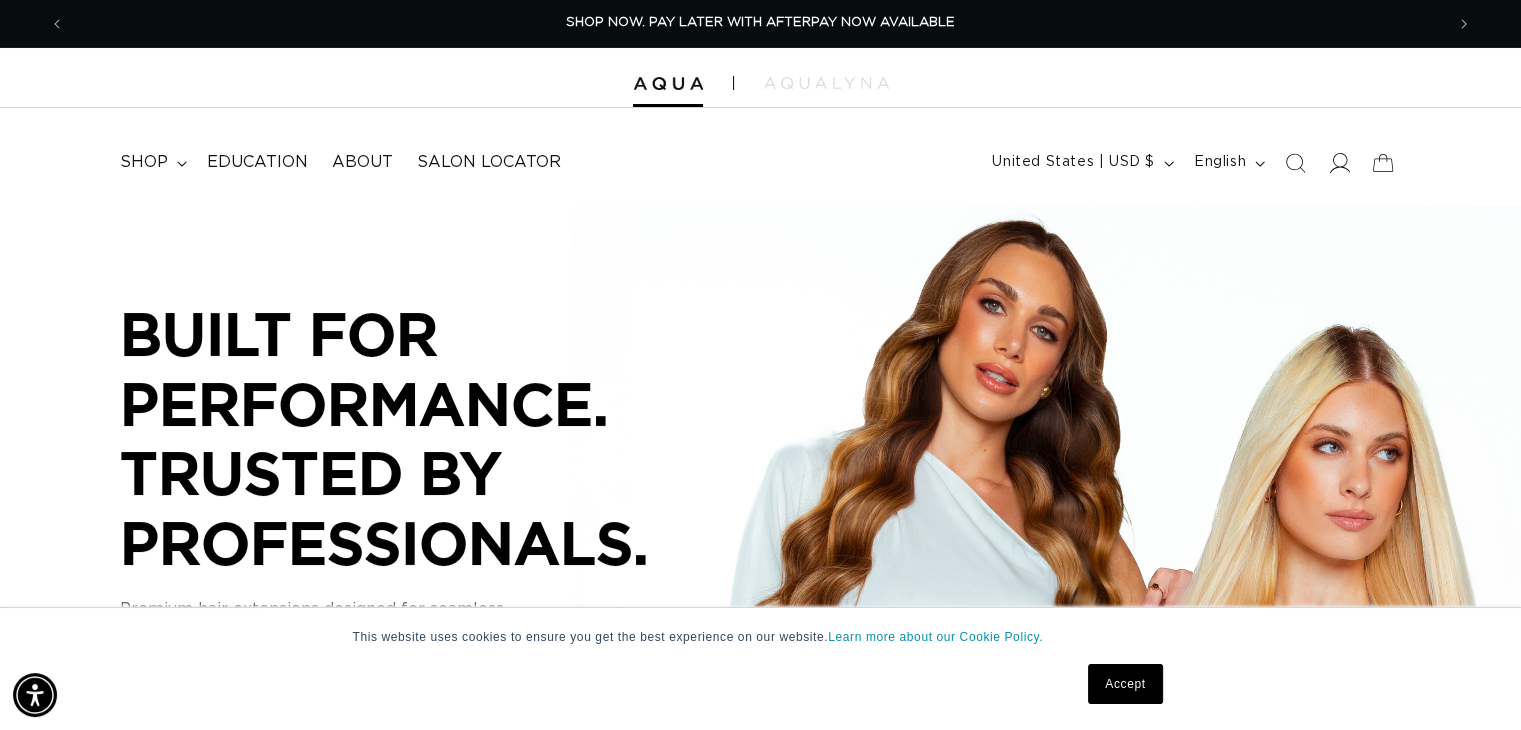 click 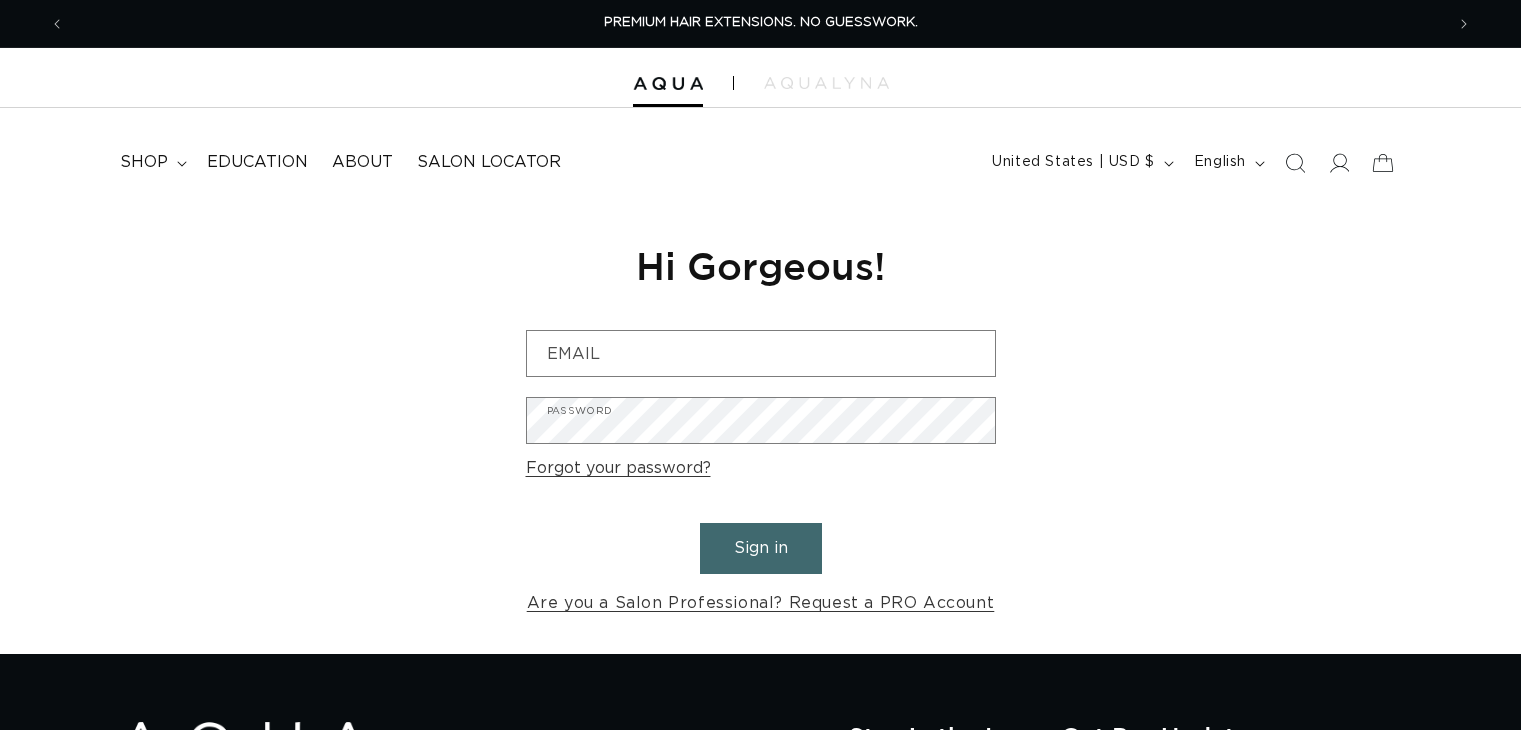 scroll, scrollTop: 0, scrollLeft: 0, axis: both 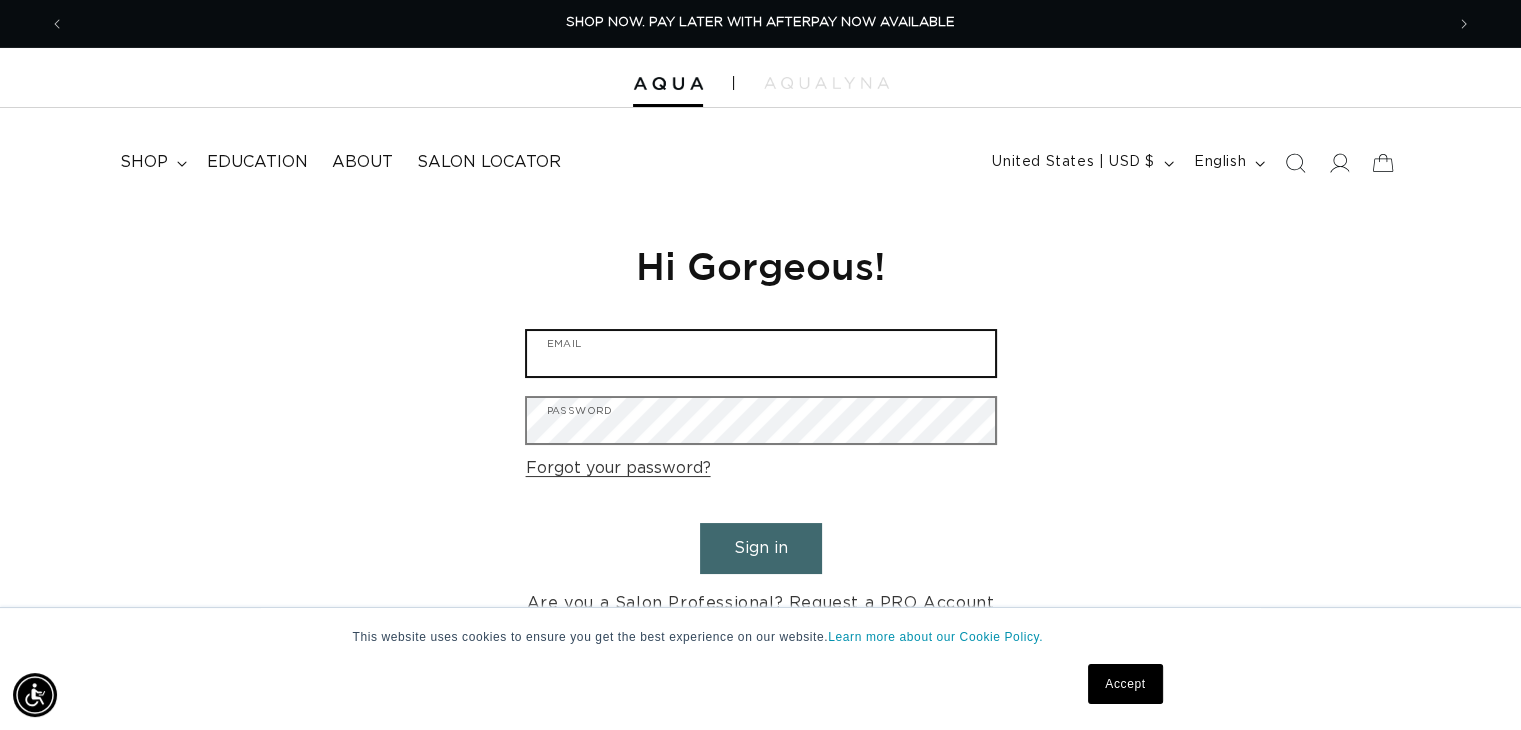type on "mail@evolvesalonnj.com" 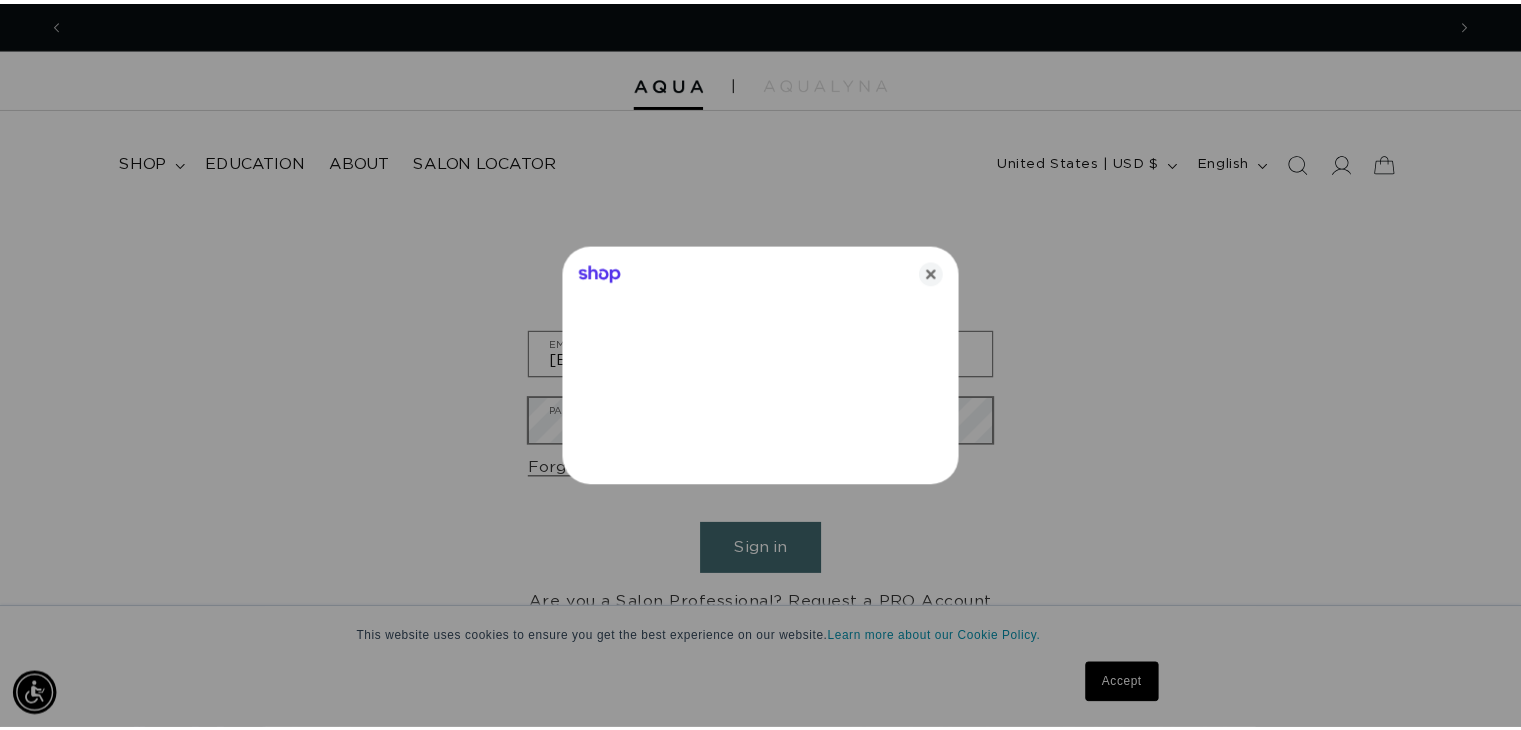 scroll, scrollTop: 0, scrollLeft: 2788, axis: horizontal 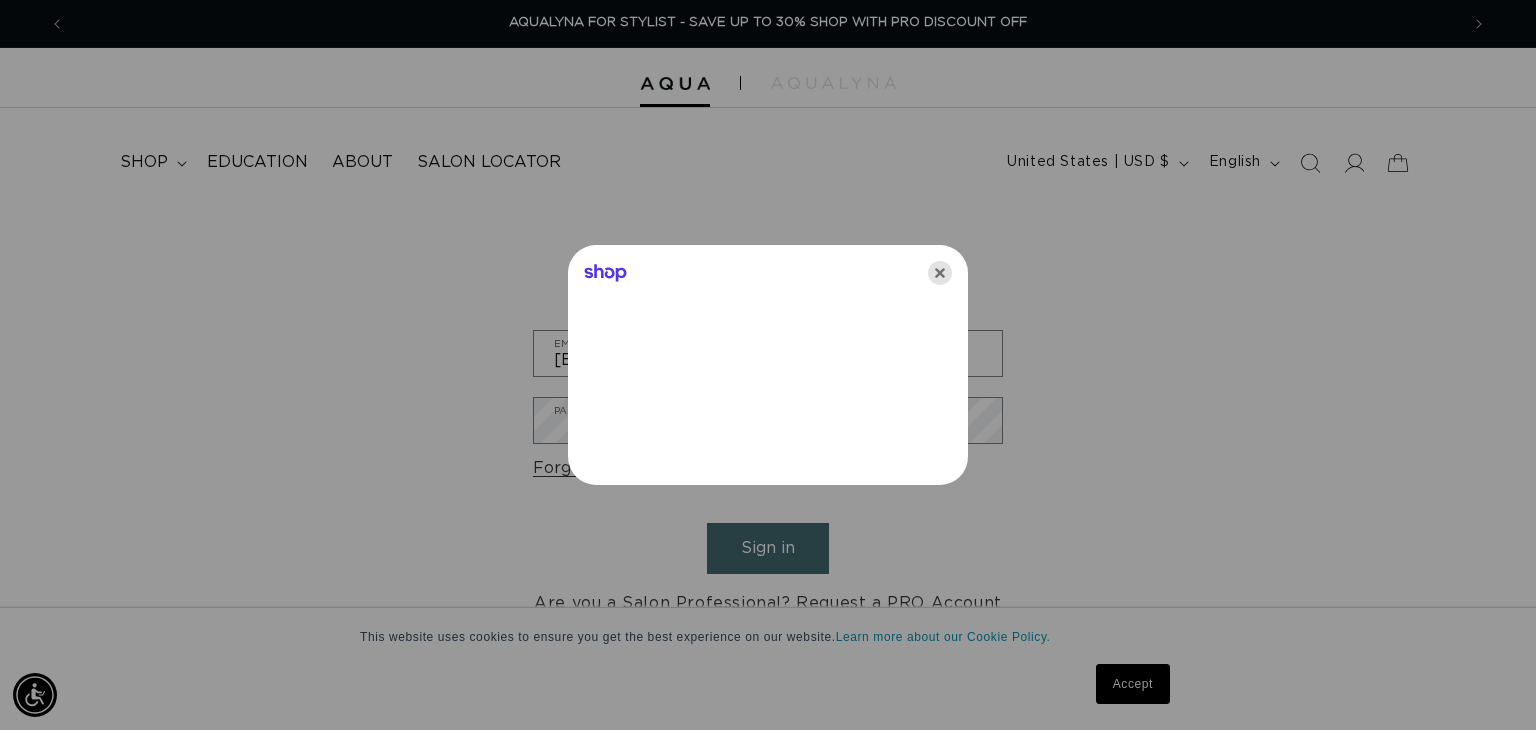 click 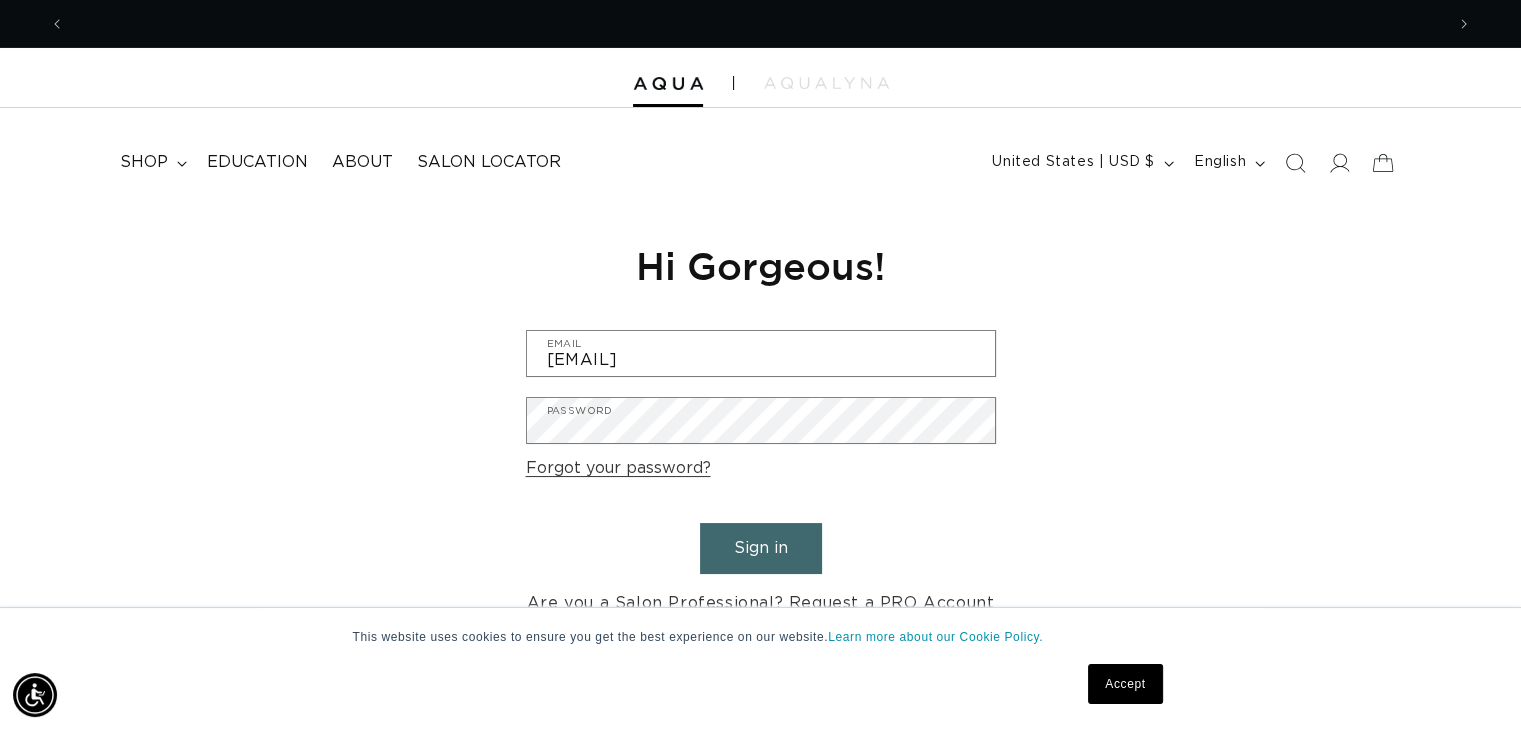 scroll, scrollTop: 0, scrollLeft: 0, axis: both 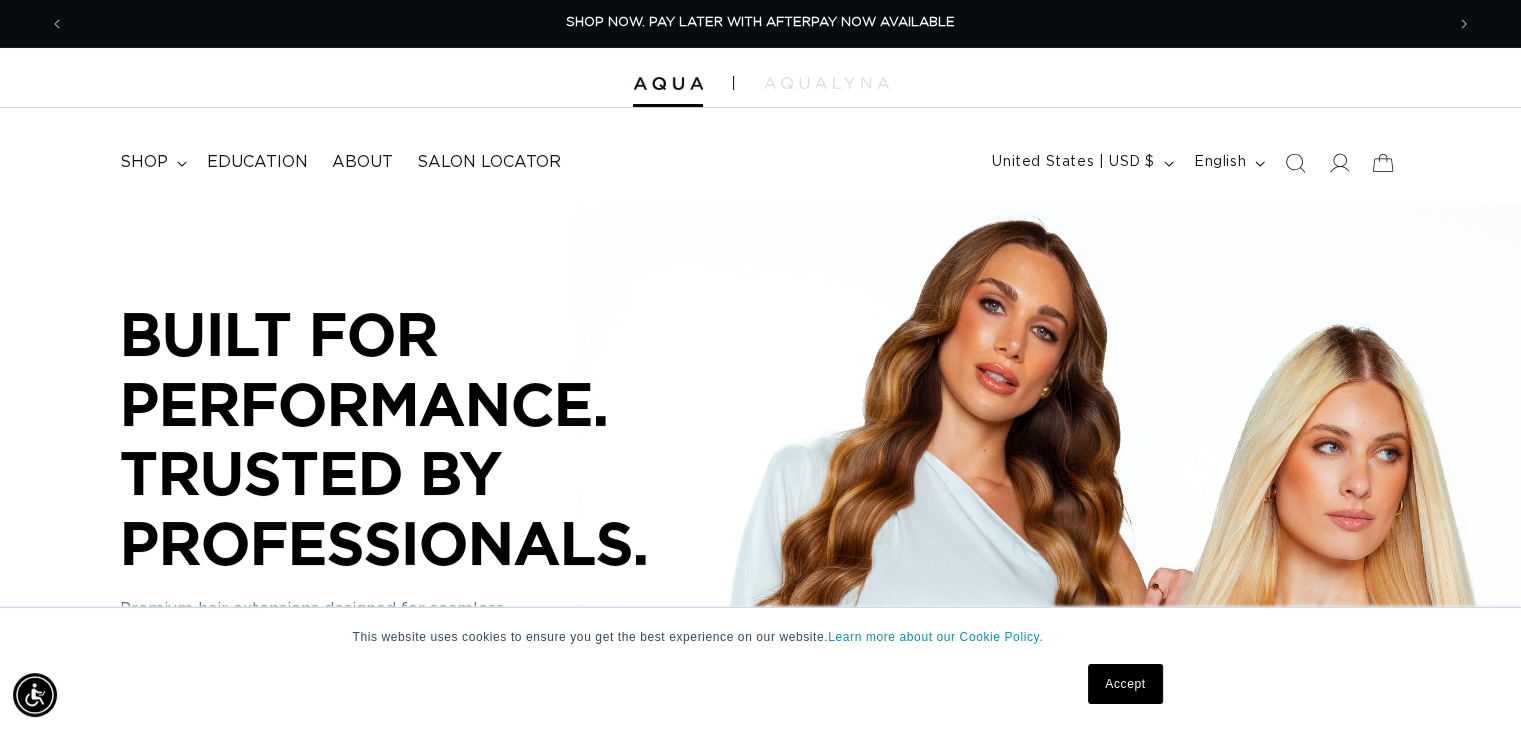 click on "FEATURED
Last Chance
SHOP BY SYSTEM
Q Weft
Hand Tied Weft
Machine Weft
Tape In
Keratin Fusion
Cylinder
V Light
Naturals" at bounding box center (760, 156) 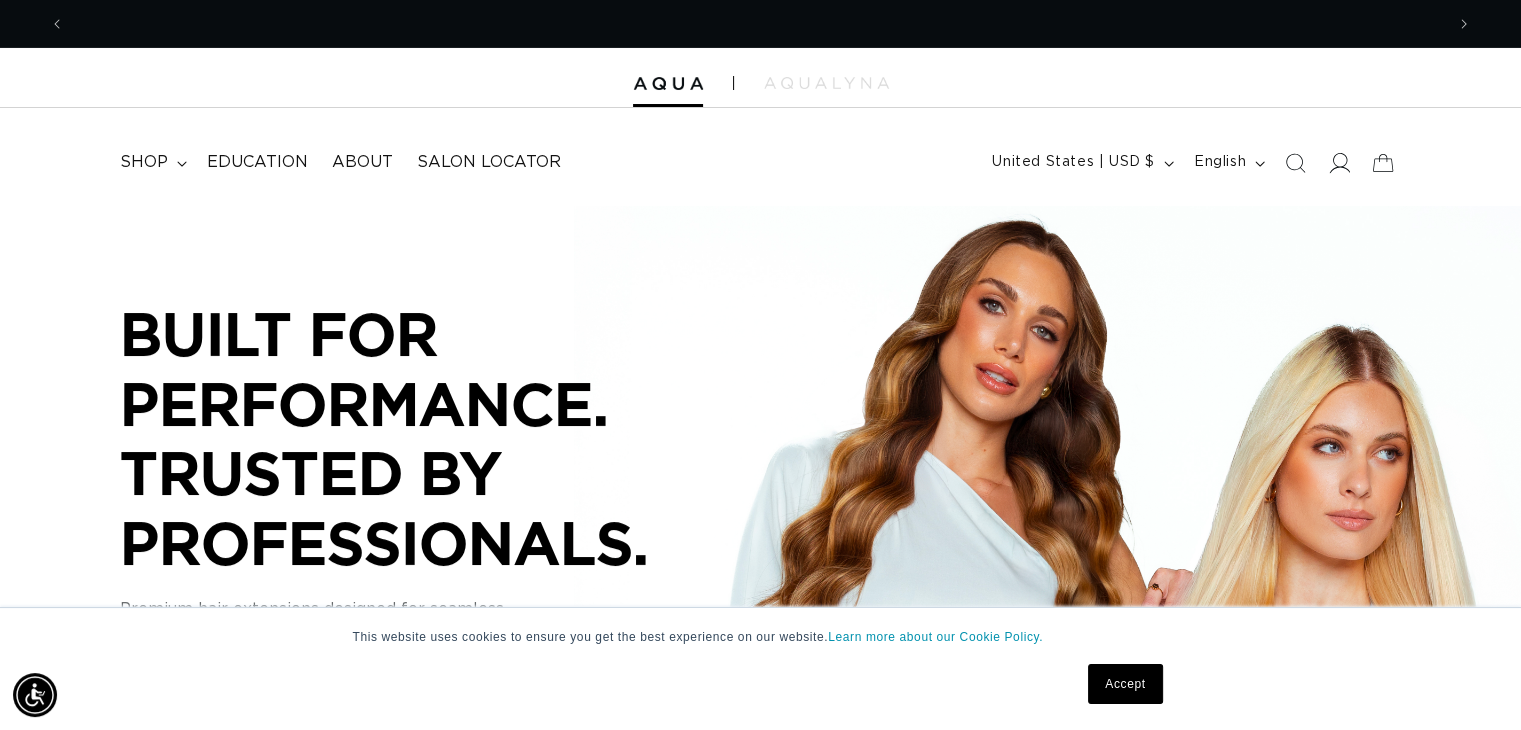 scroll, scrollTop: 0, scrollLeft: 2757, axis: horizontal 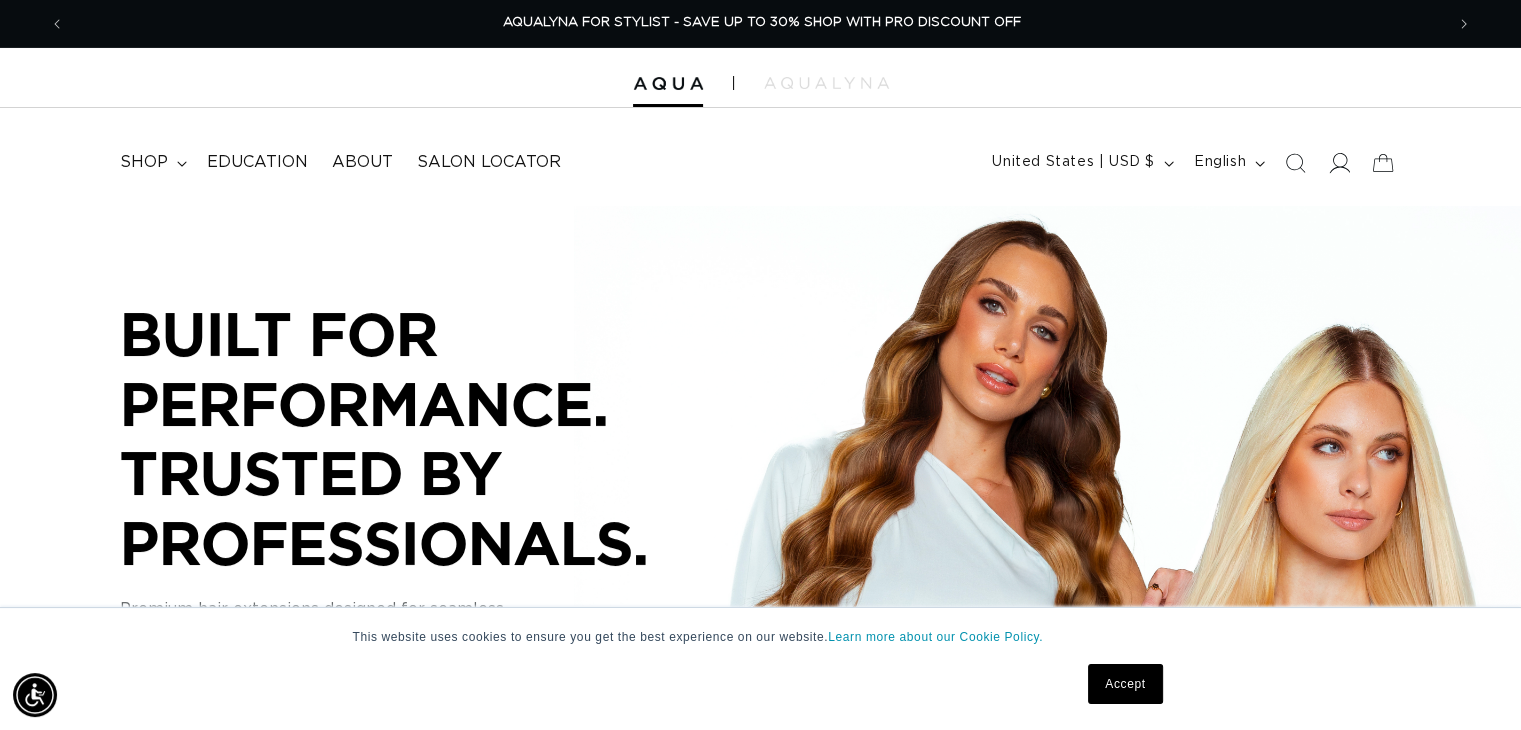 click 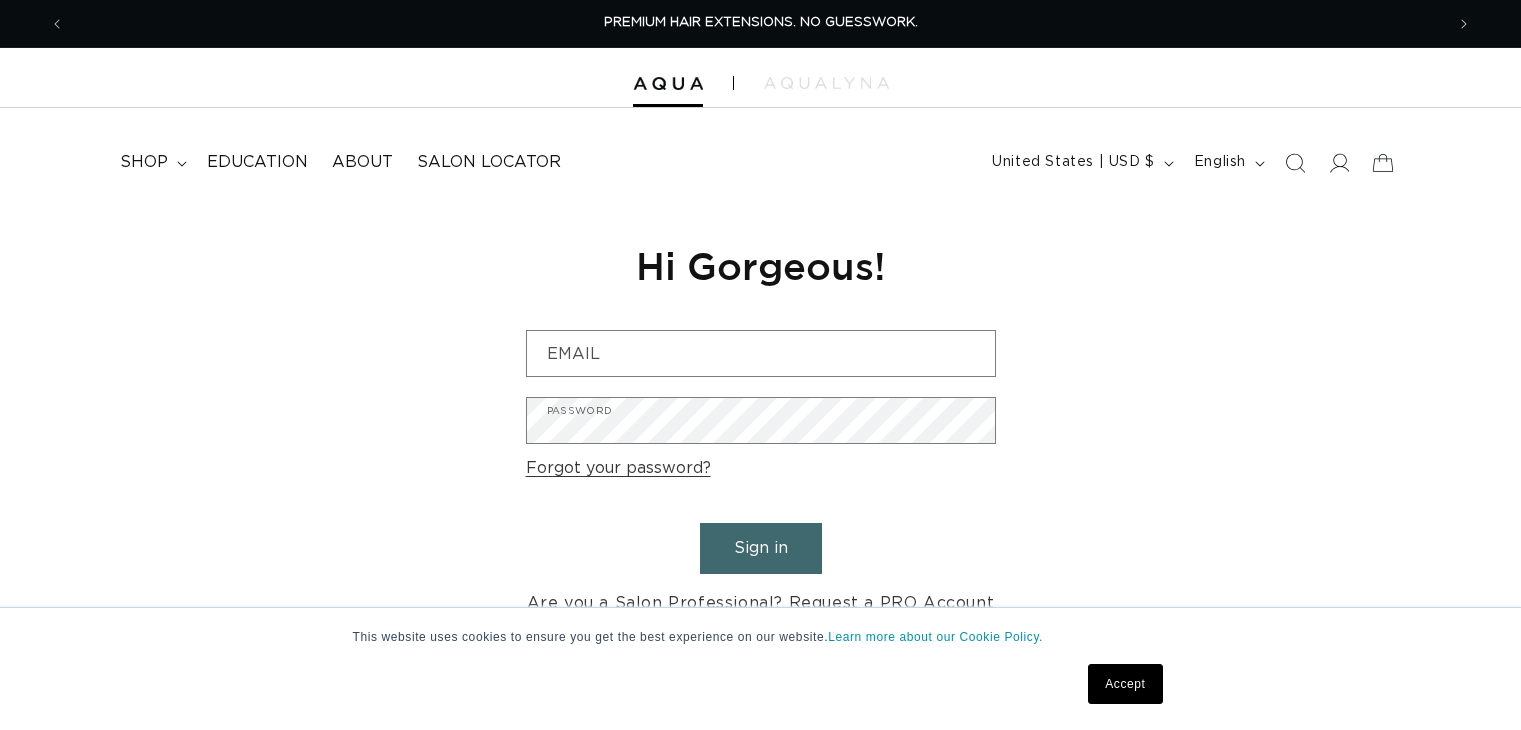 scroll, scrollTop: 0, scrollLeft: 0, axis: both 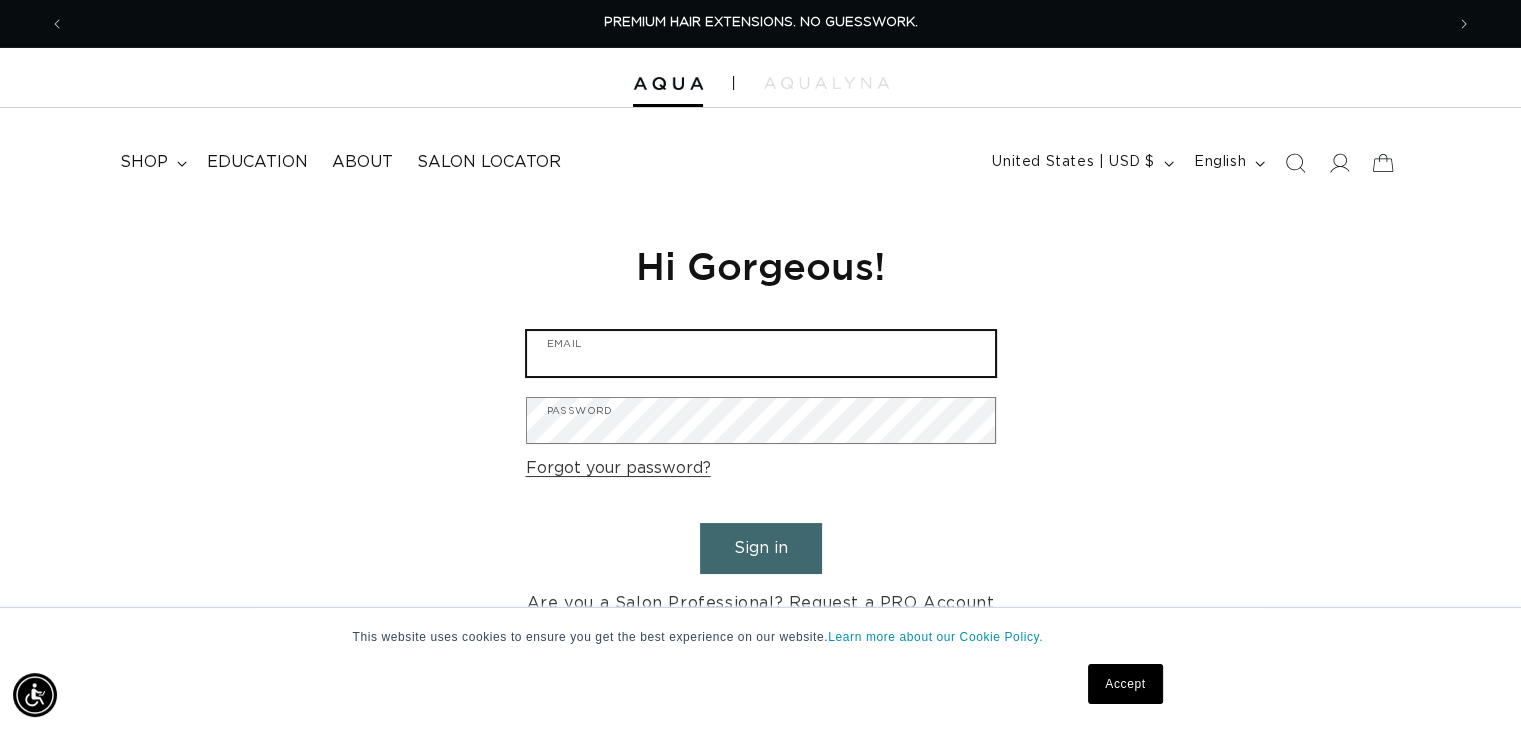 type on "[EMAIL]" 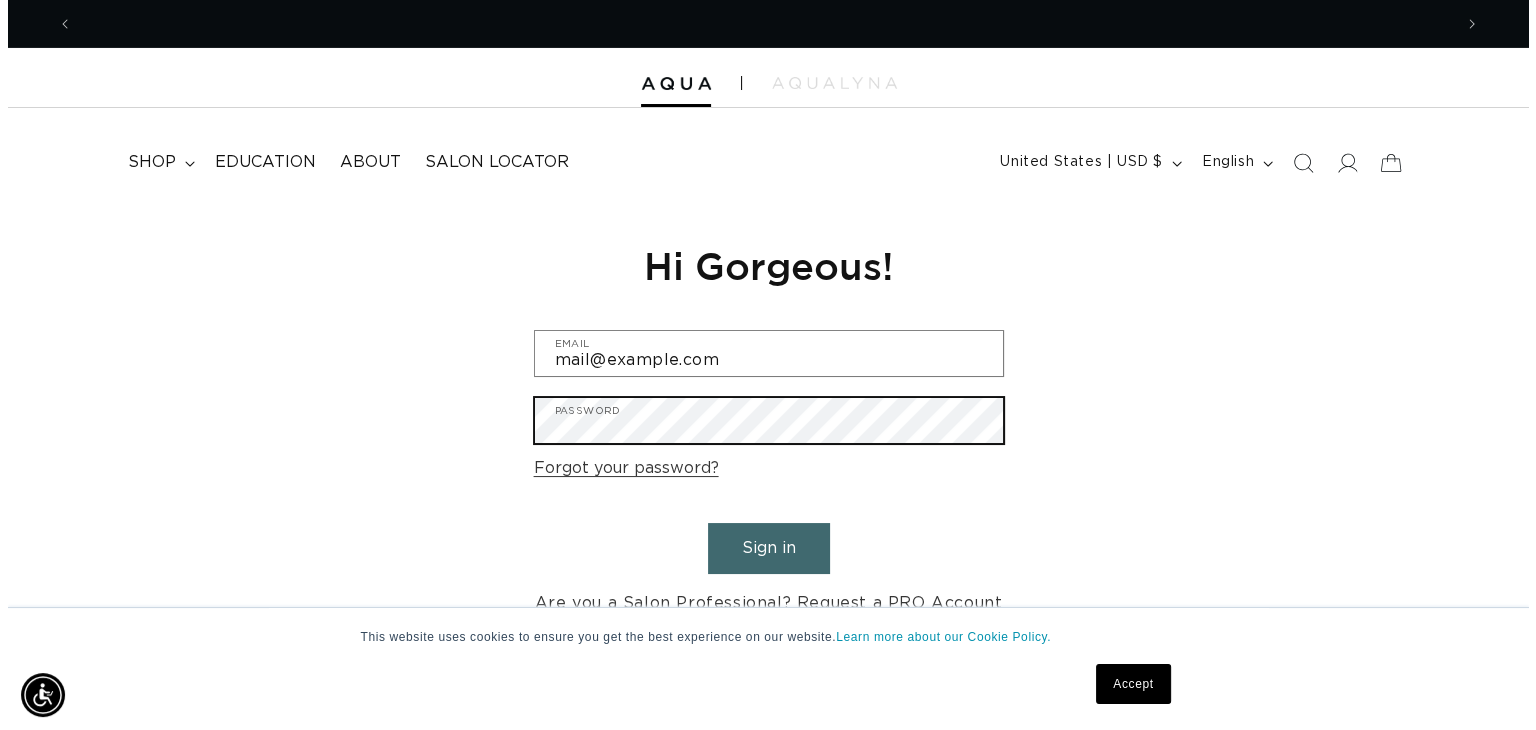 scroll, scrollTop: 0, scrollLeft: 1394, axis: horizontal 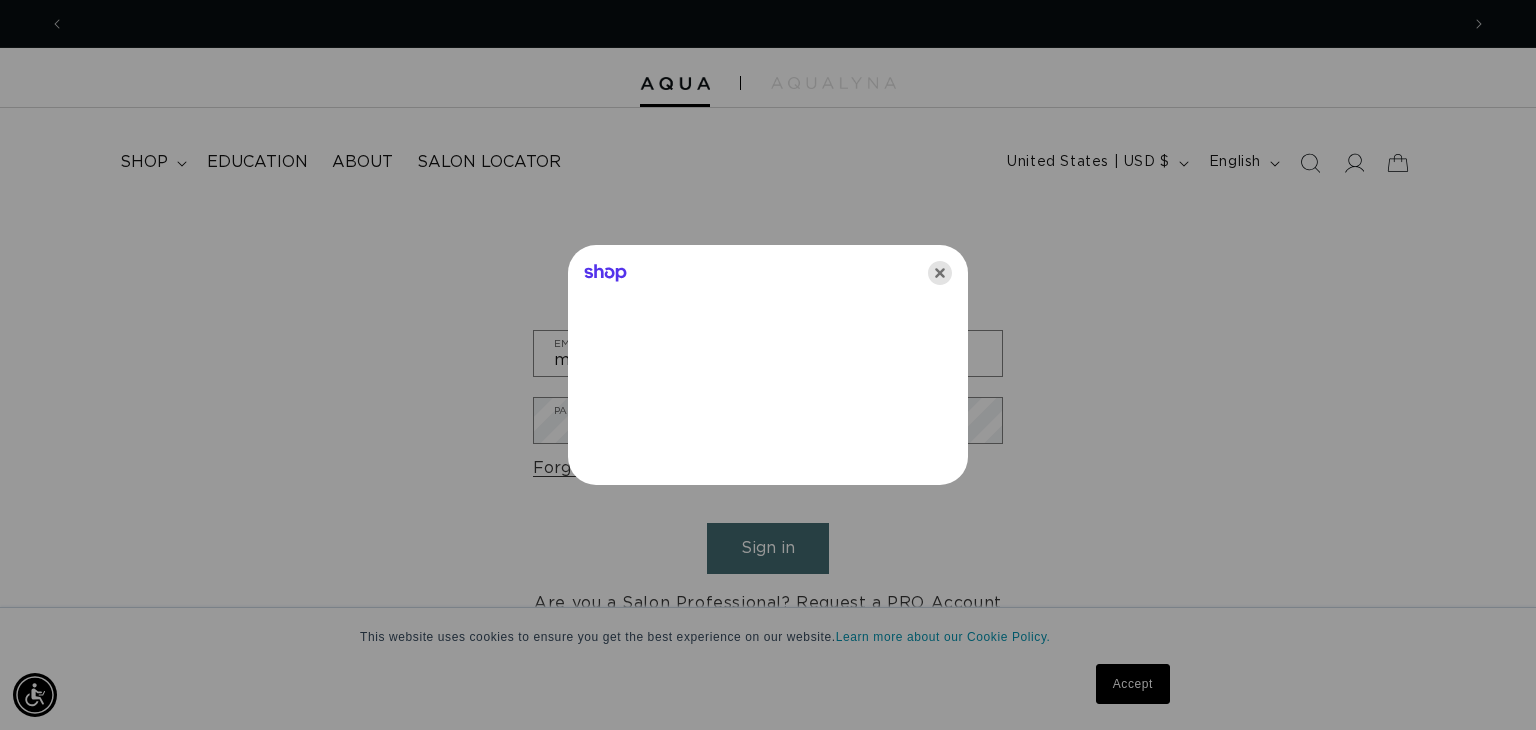 click 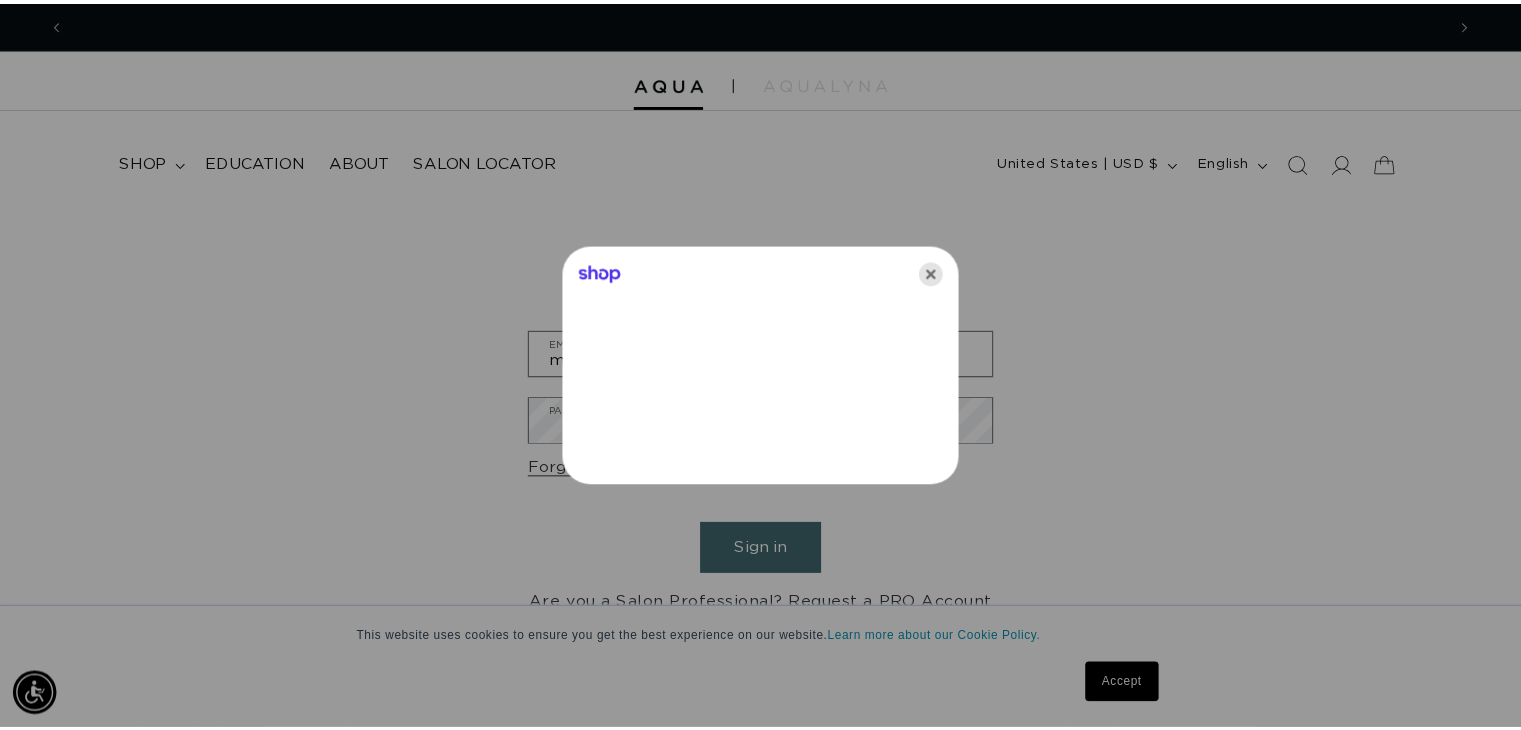 scroll, scrollTop: 0, scrollLeft: 0, axis: both 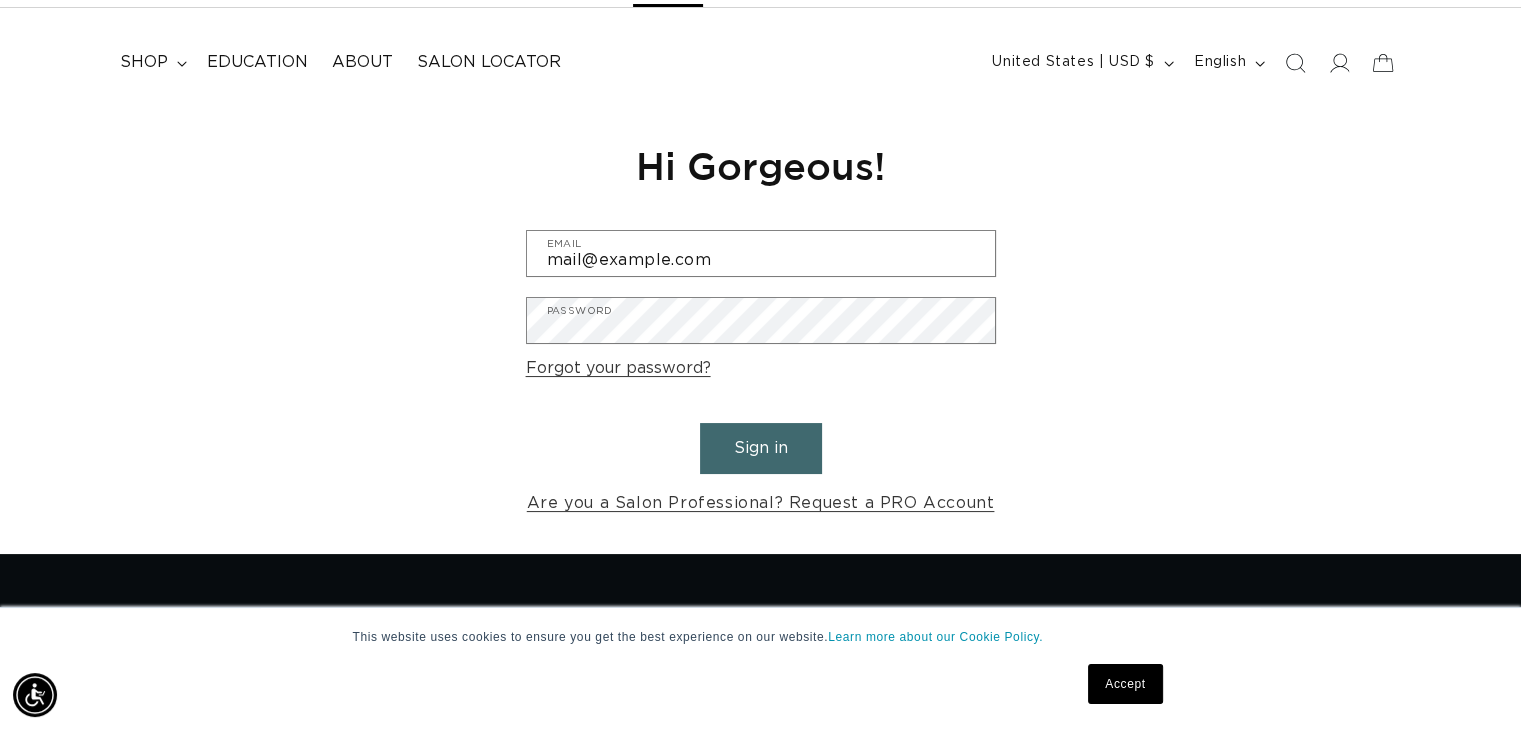 drag, startPoint x: 681, startPoint y: 345, endPoint x: 1170, endPoint y: 285, distance: 492.66724 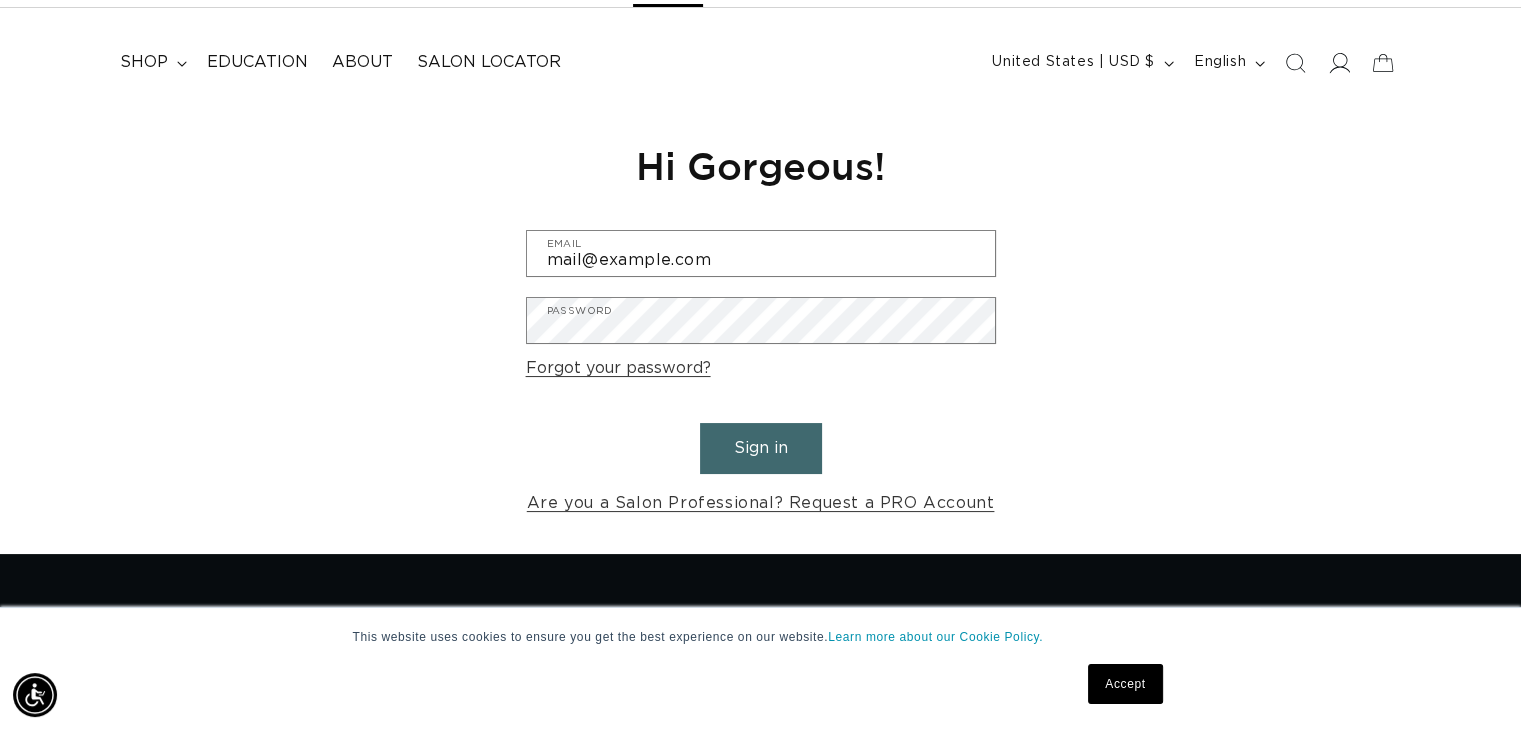 click 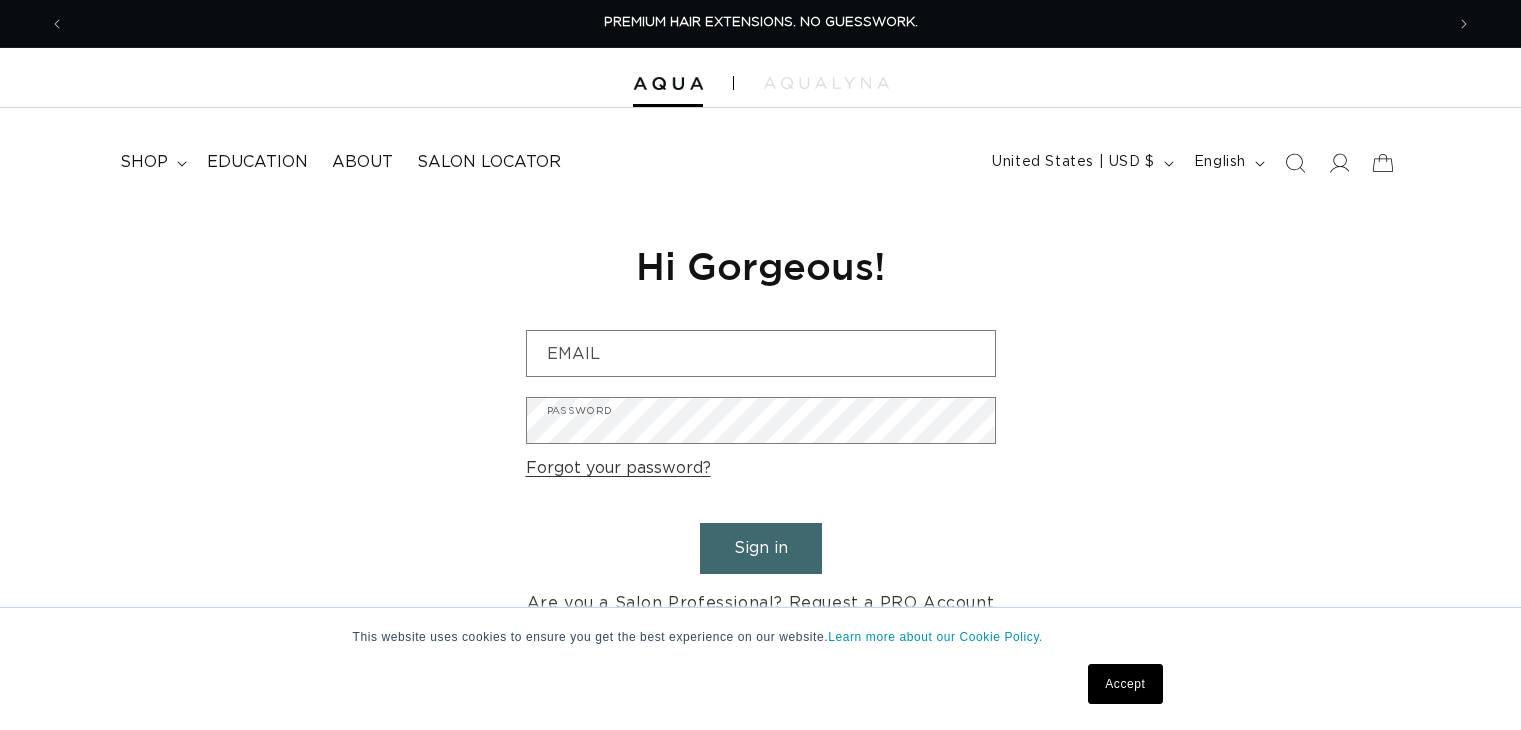 scroll, scrollTop: 0, scrollLeft: 0, axis: both 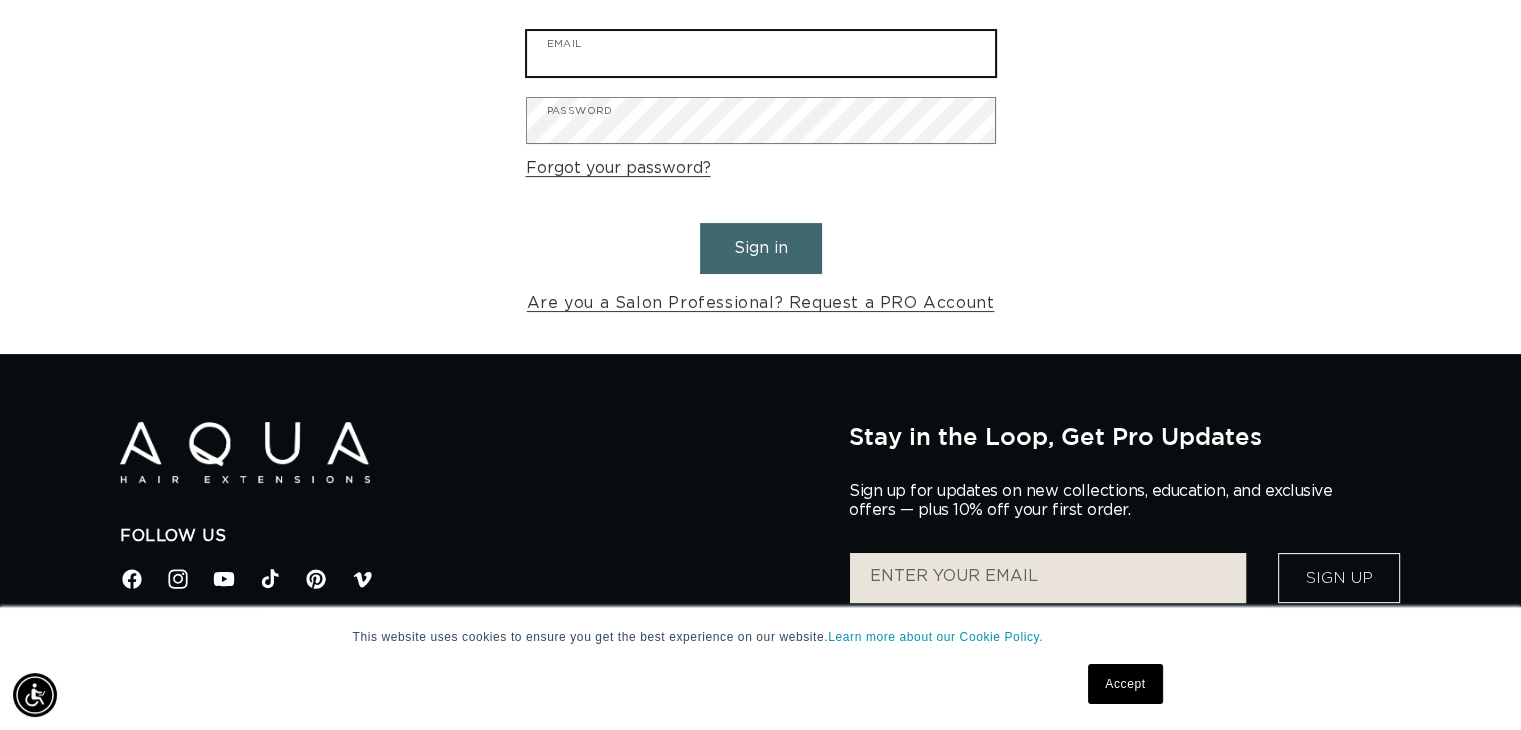 type on "[EMAIL]" 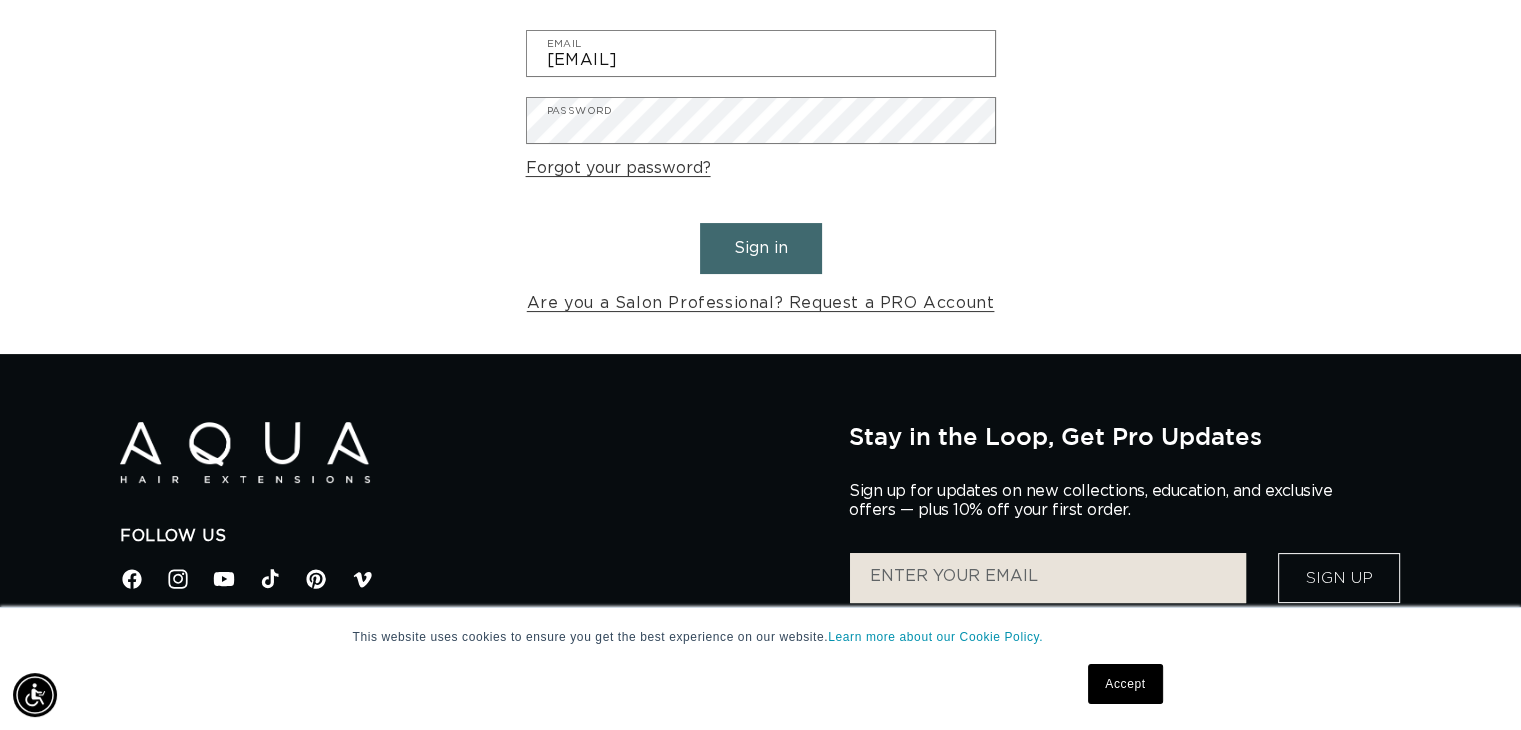 click on "Sign in" at bounding box center [761, 248] 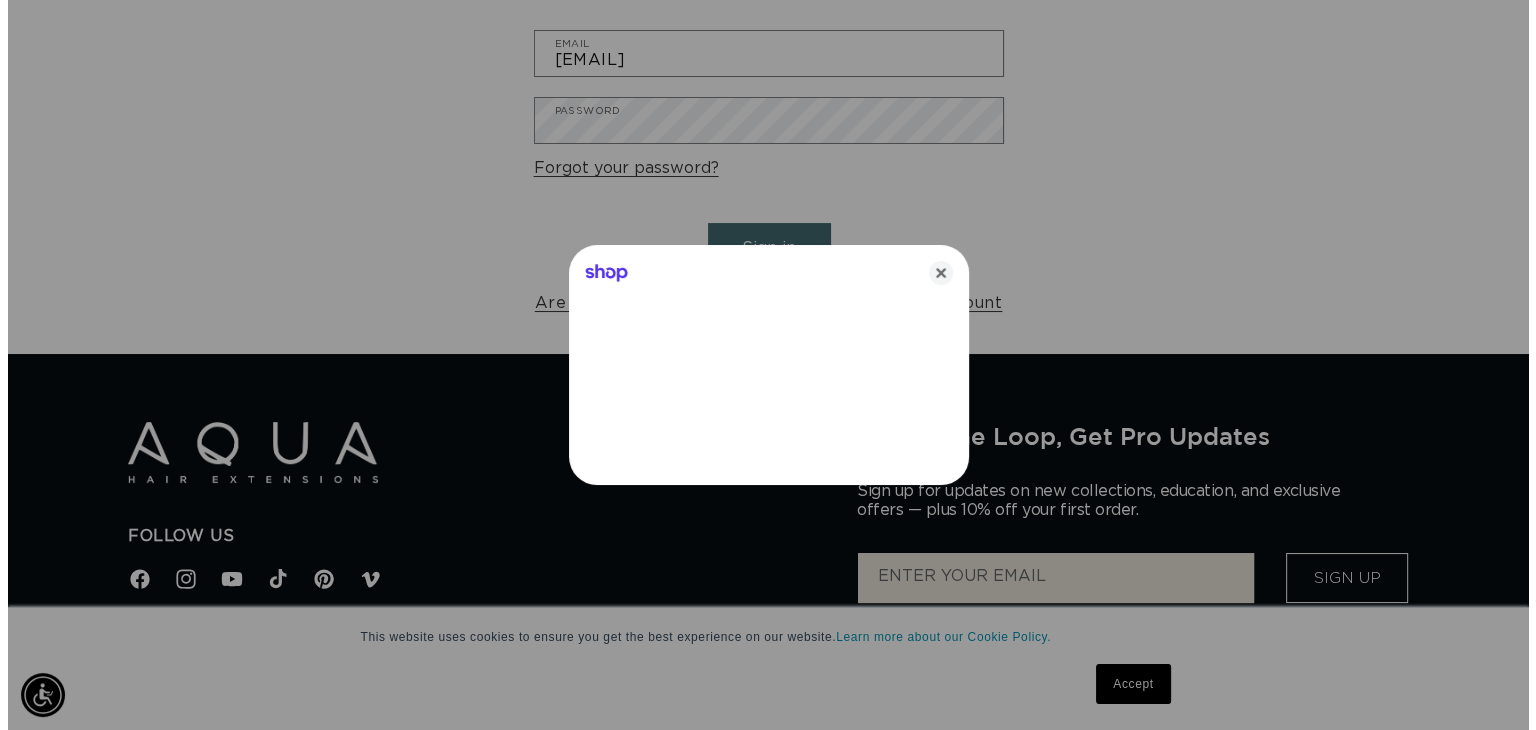 scroll, scrollTop: 0, scrollLeft: 2788, axis: horizontal 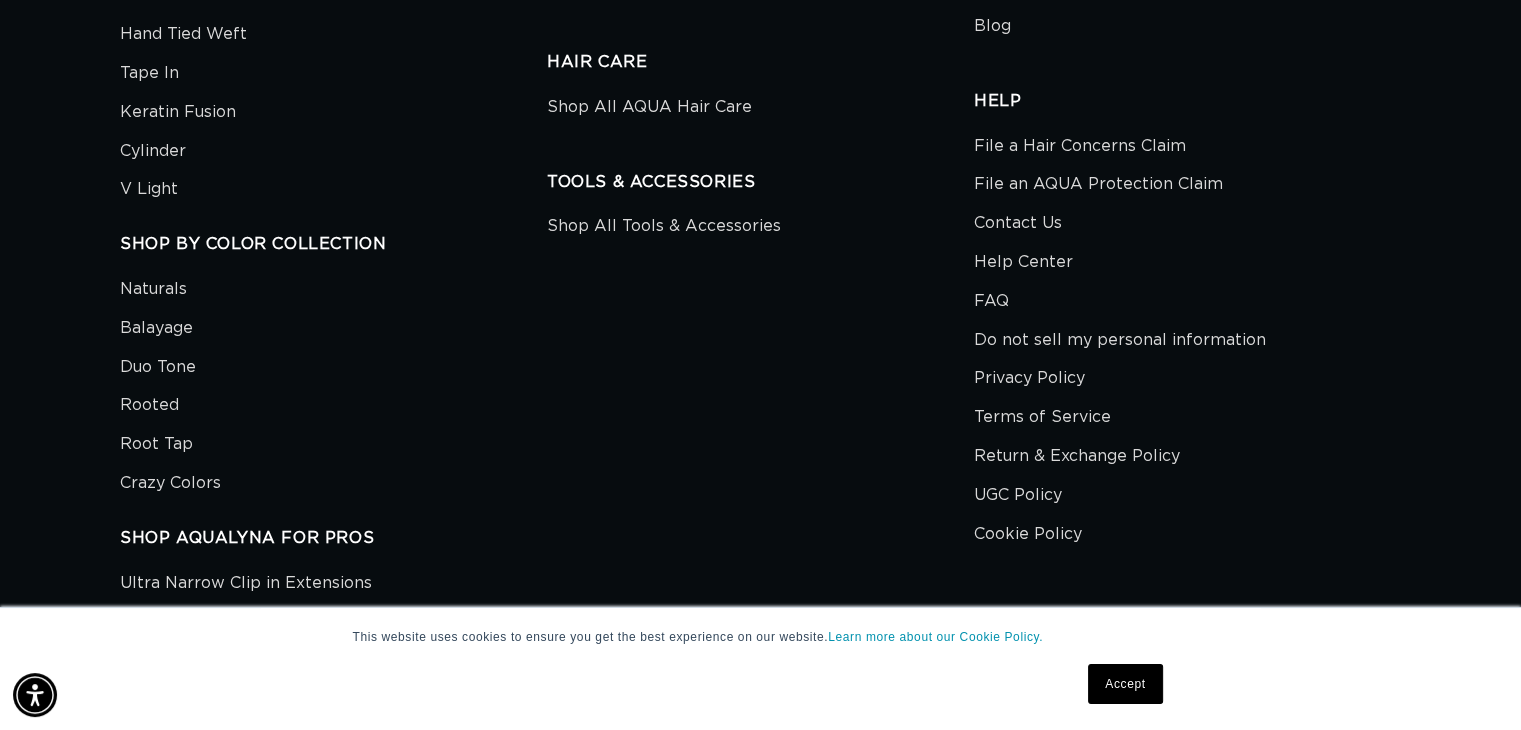 click on "Accept" at bounding box center (1125, 684) 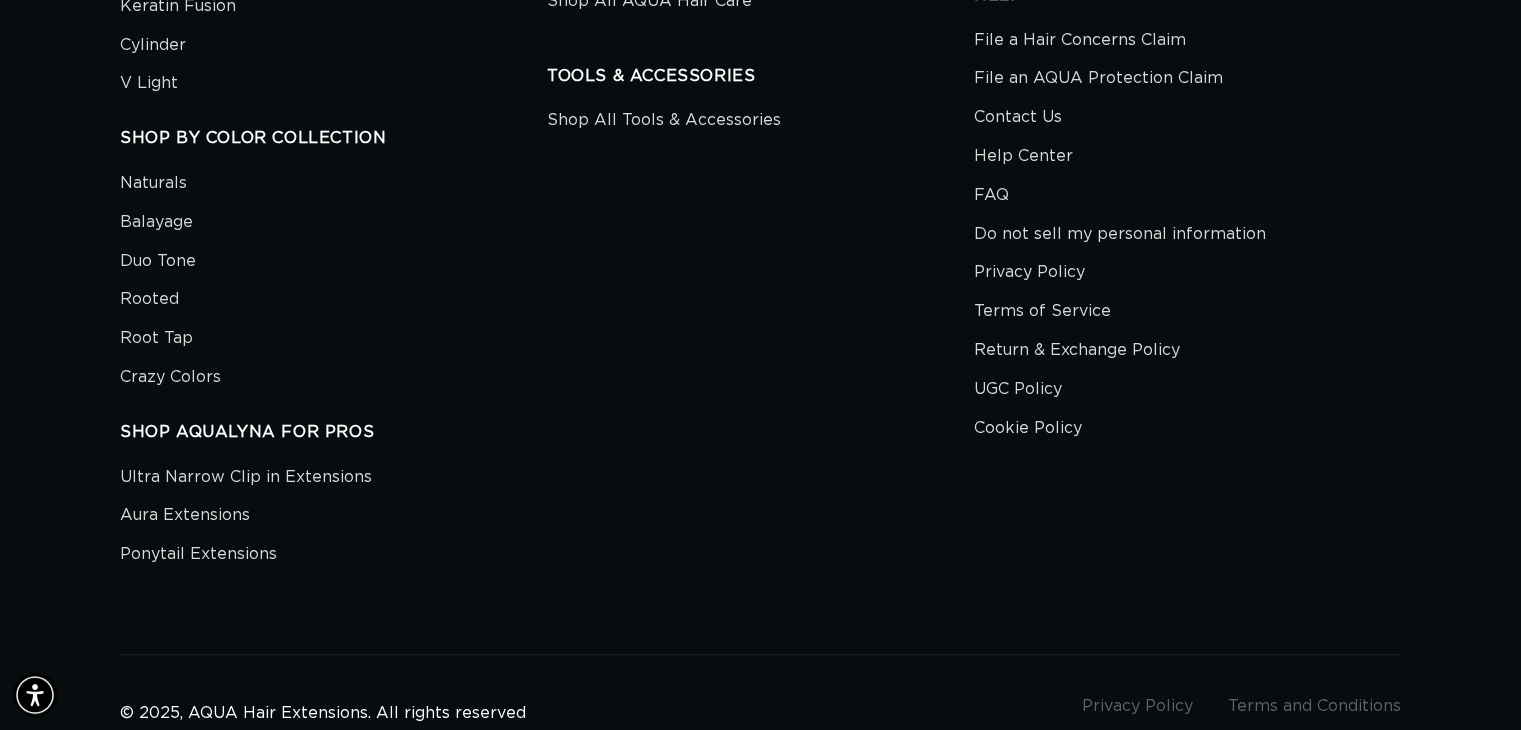 scroll, scrollTop: 1501, scrollLeft: 0, axis: vertical 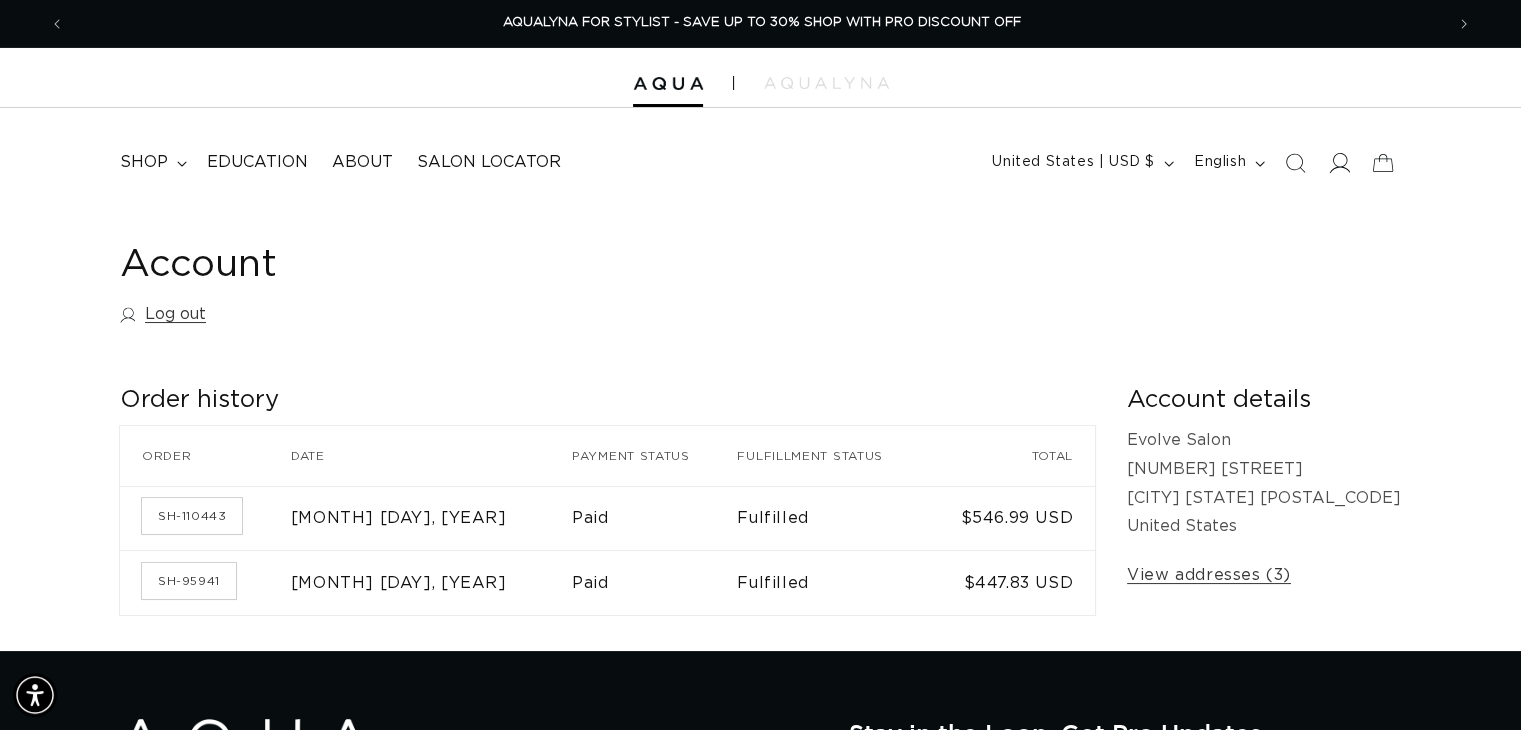 click 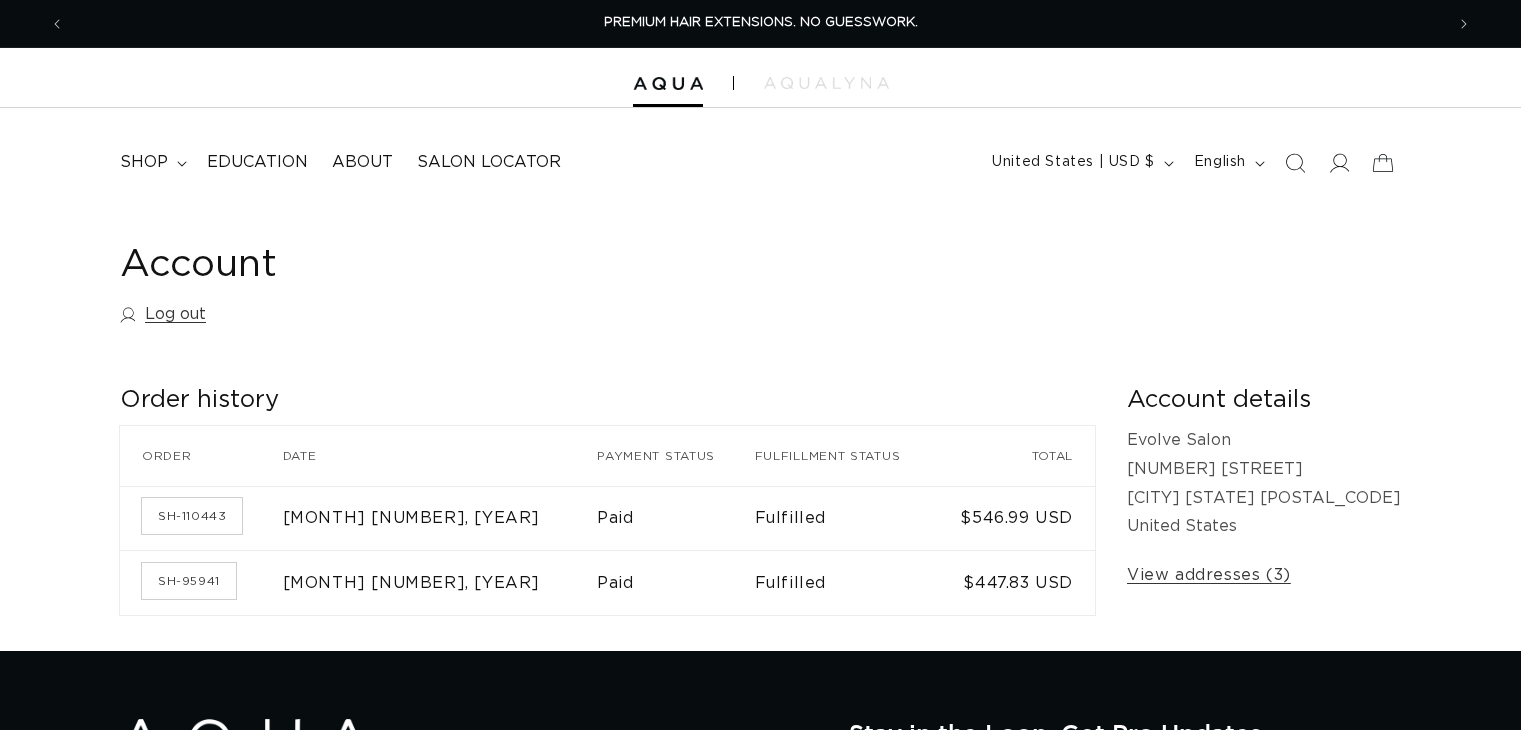 scroll, scrollTop: 0, scrollLeft: 0, axis: both 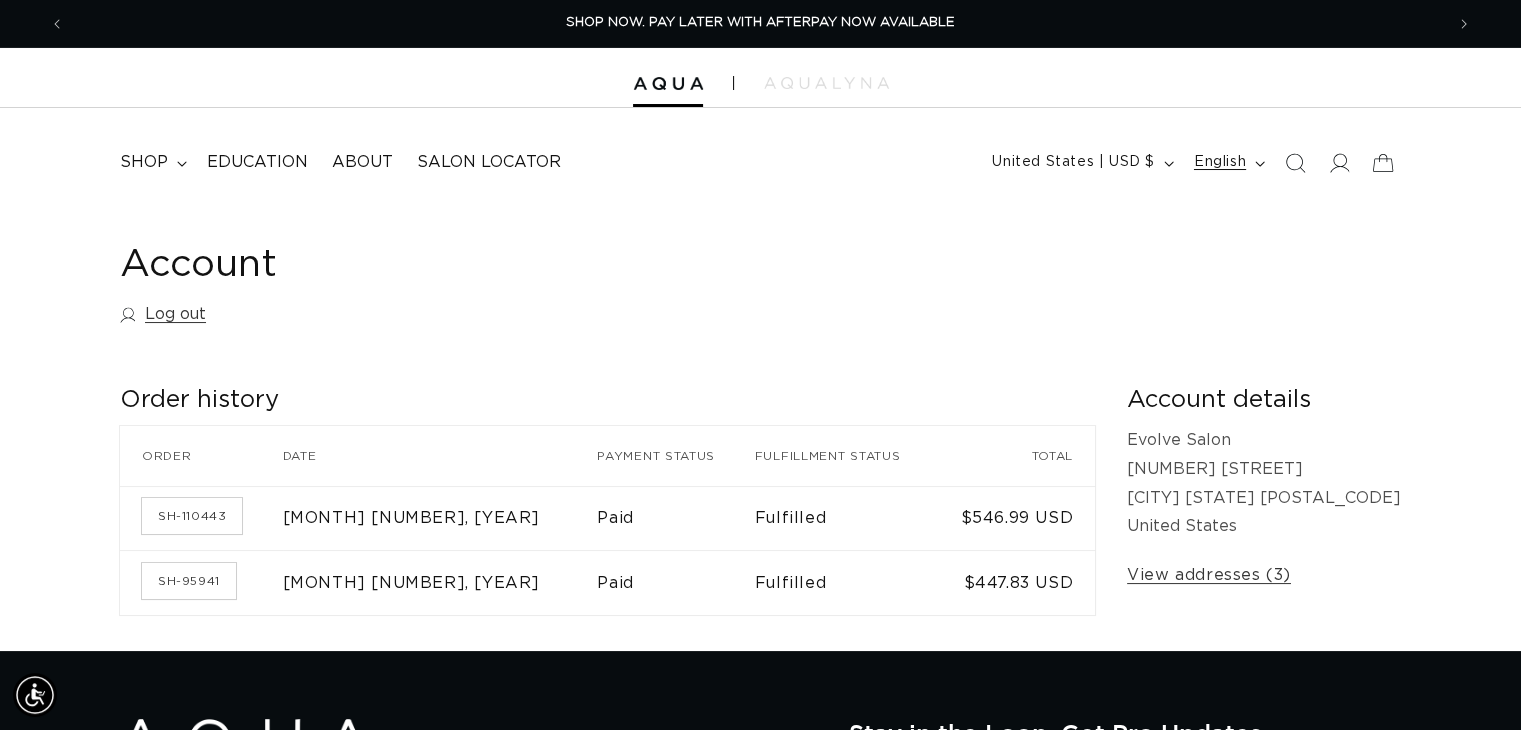 click on "English" at bounding box center [1220, 162] 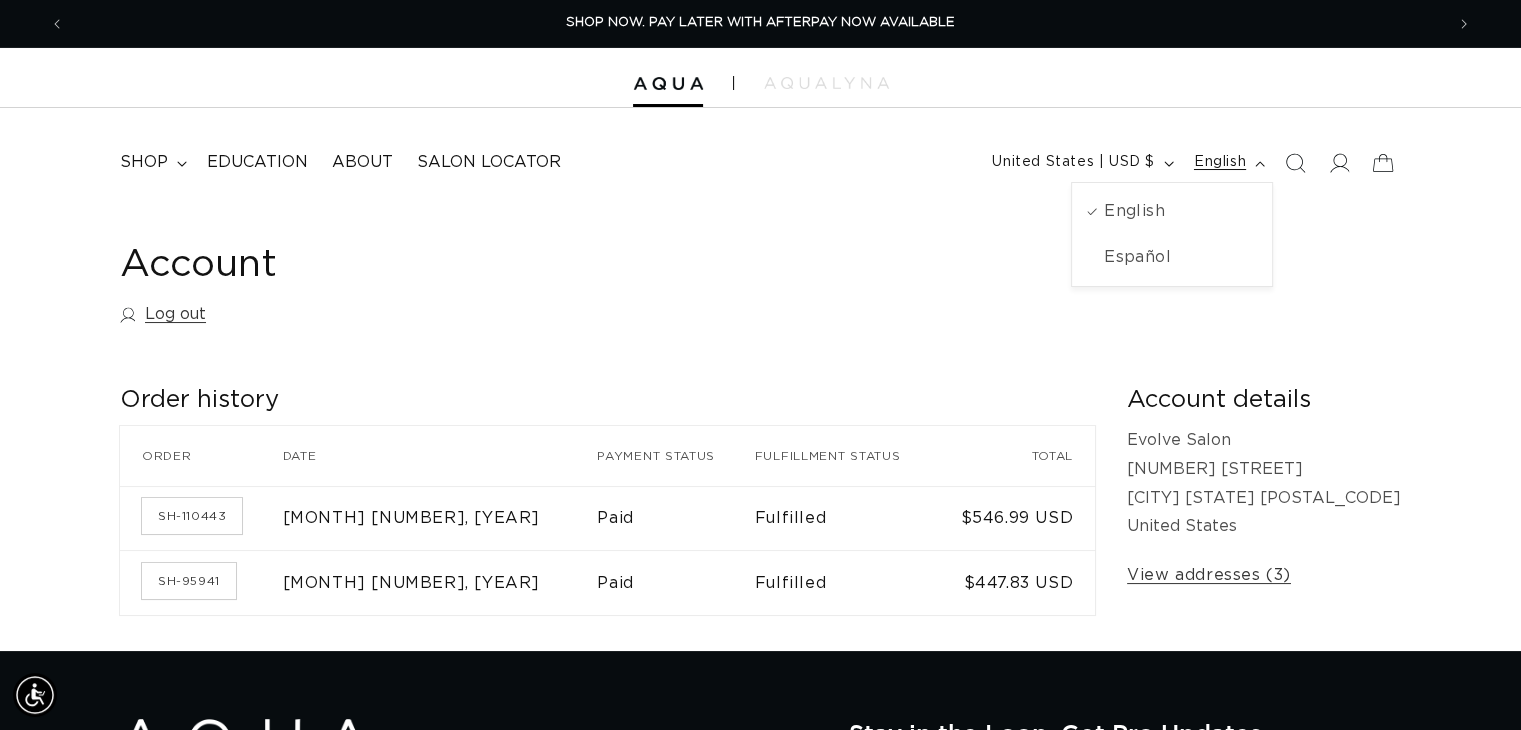 click on "English" at bounding box center (1220, 162) 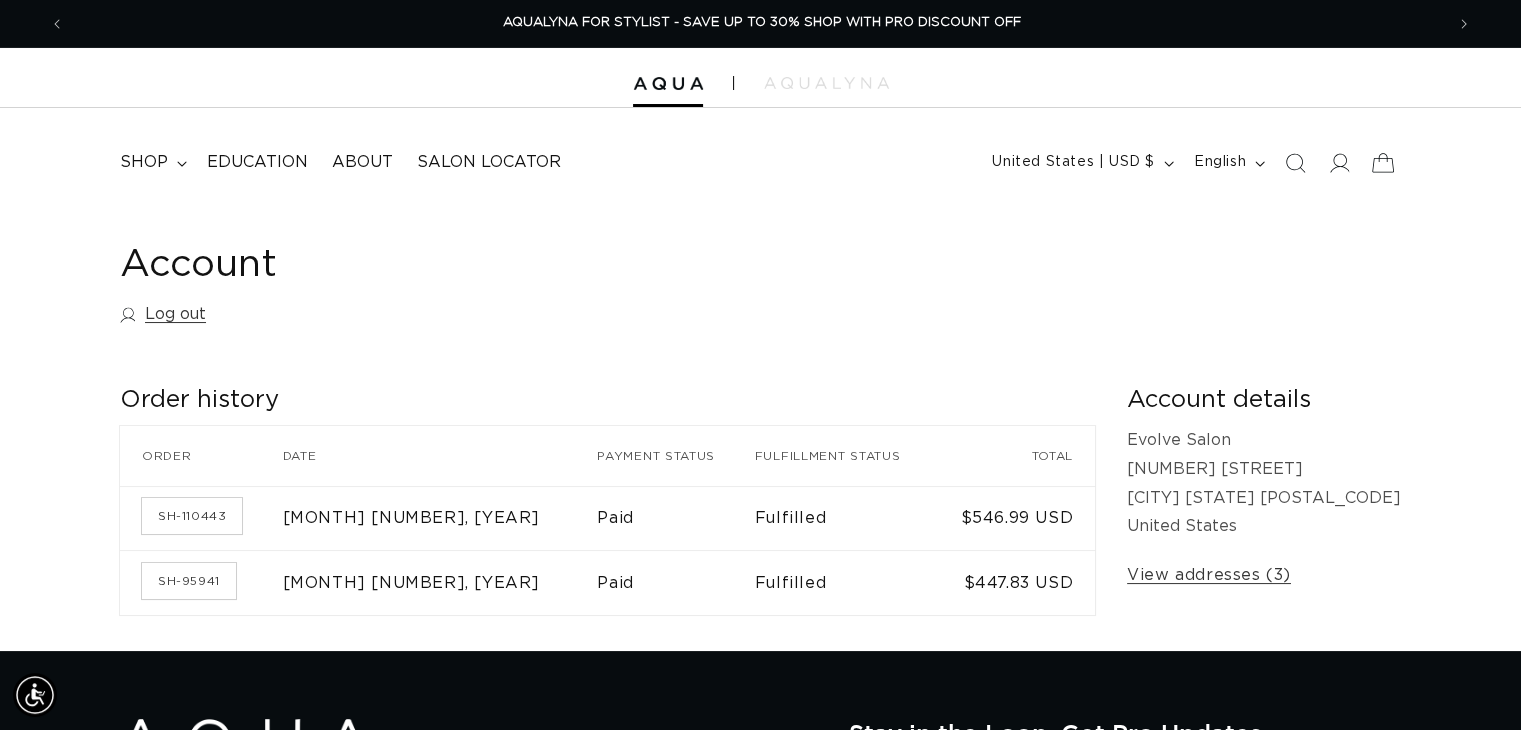 click 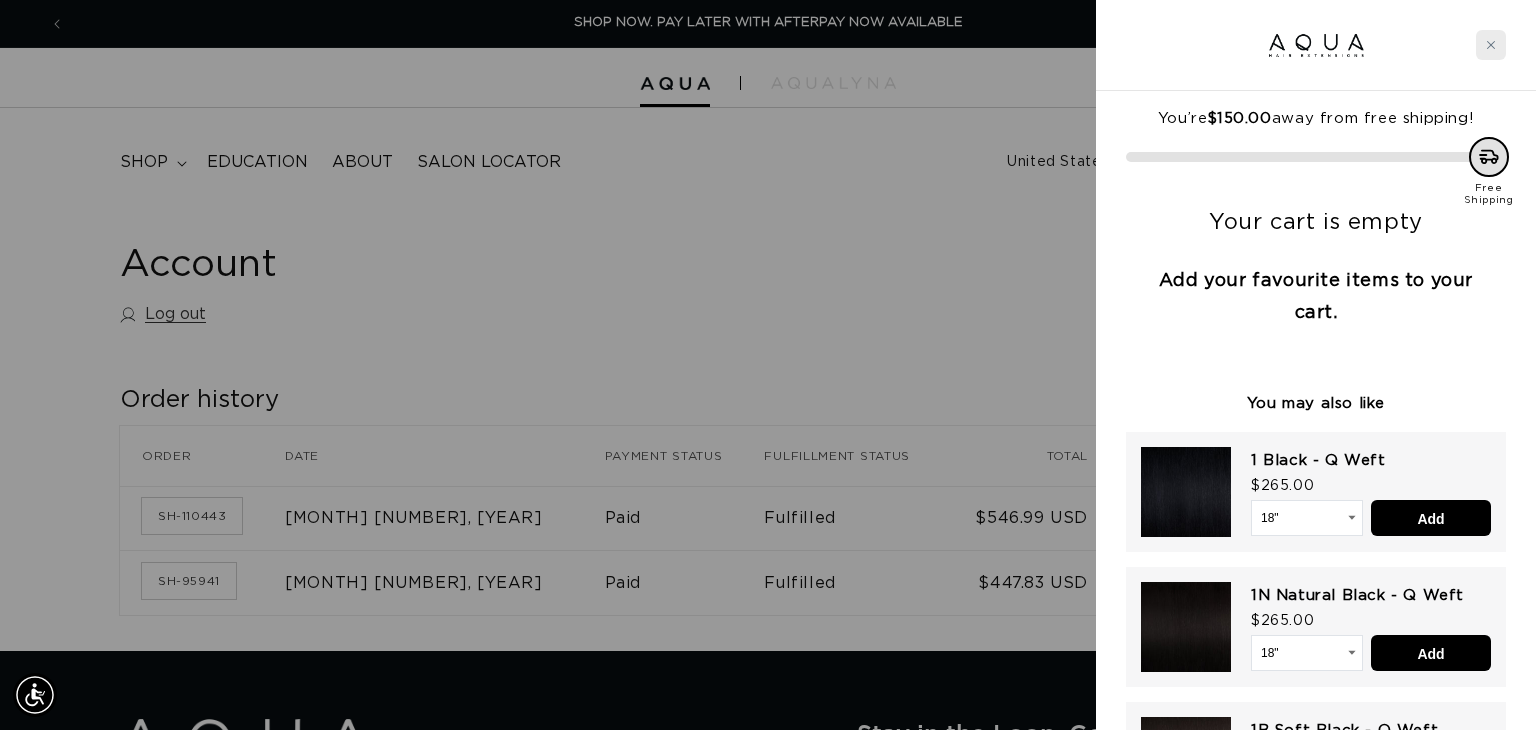 click 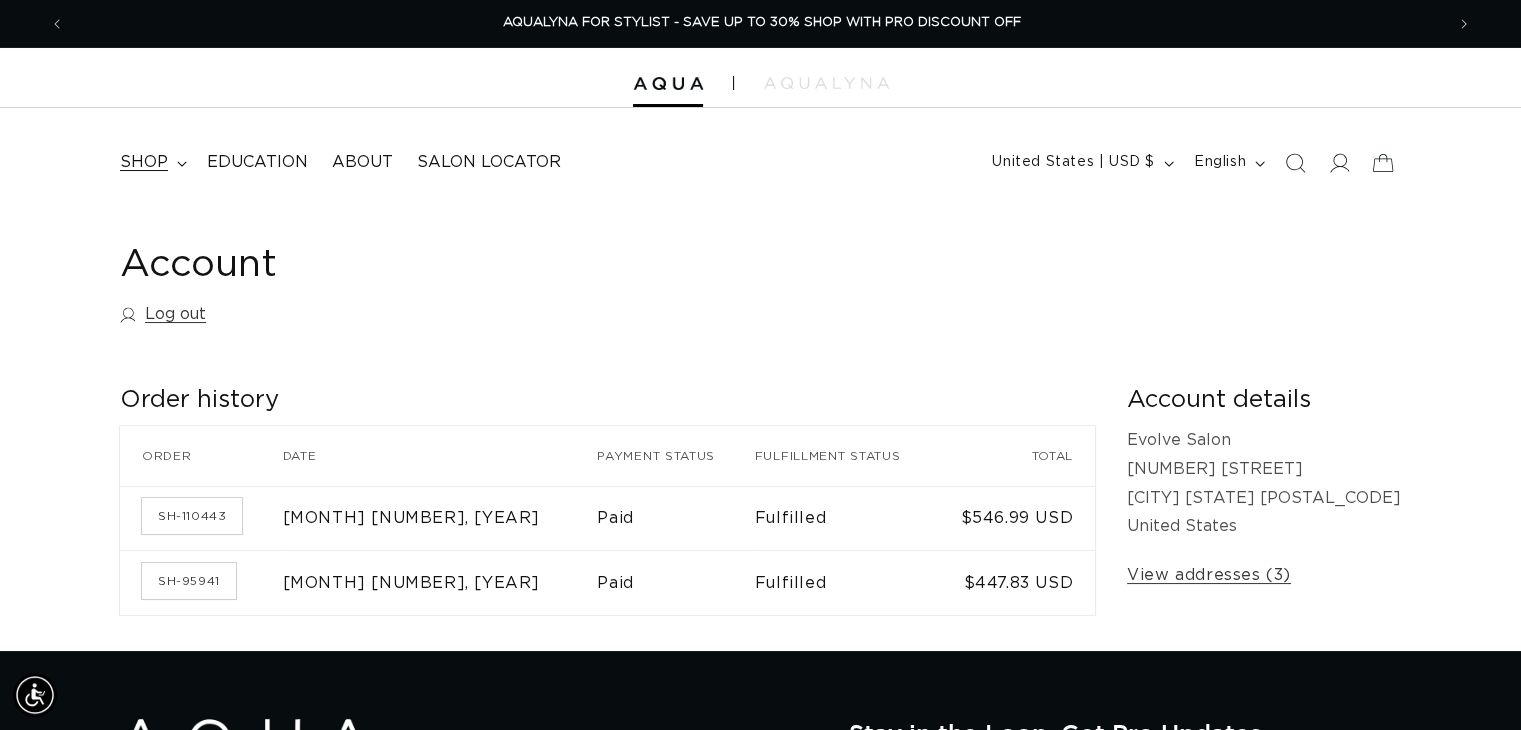 click 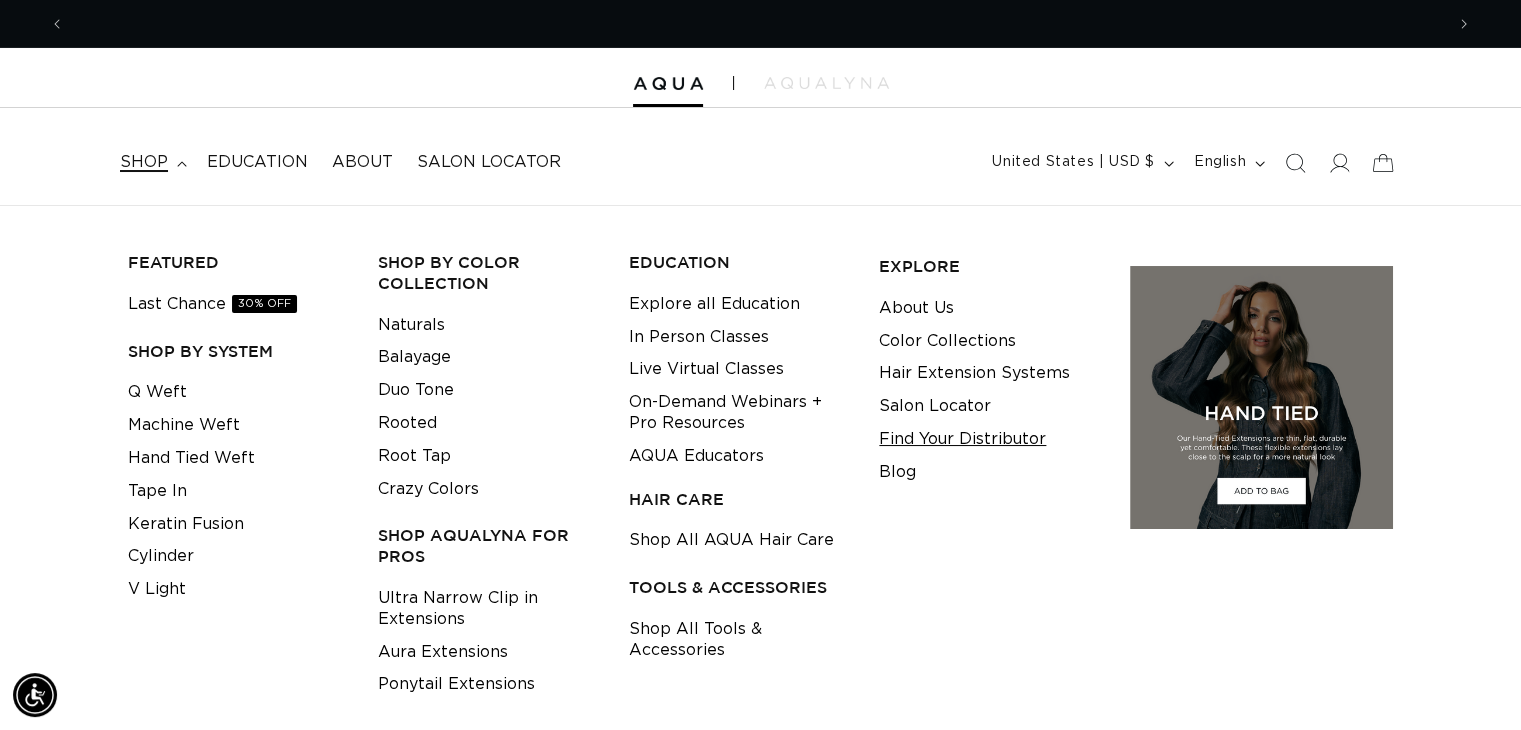 click on "Find Your Distributor" at bounding box center [962, 439] 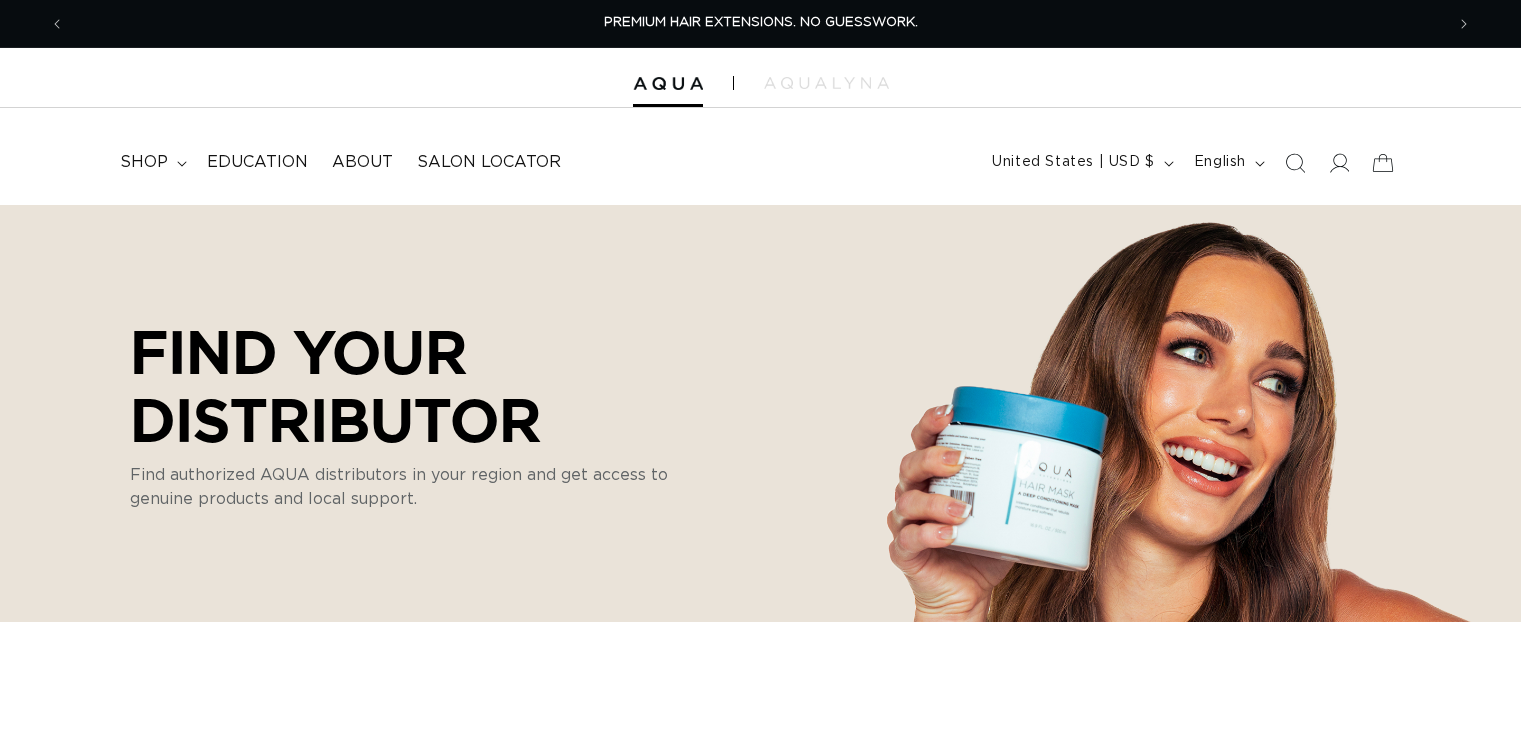 scroll, scrollTop: 0, scrollLeft: 0, axis: both 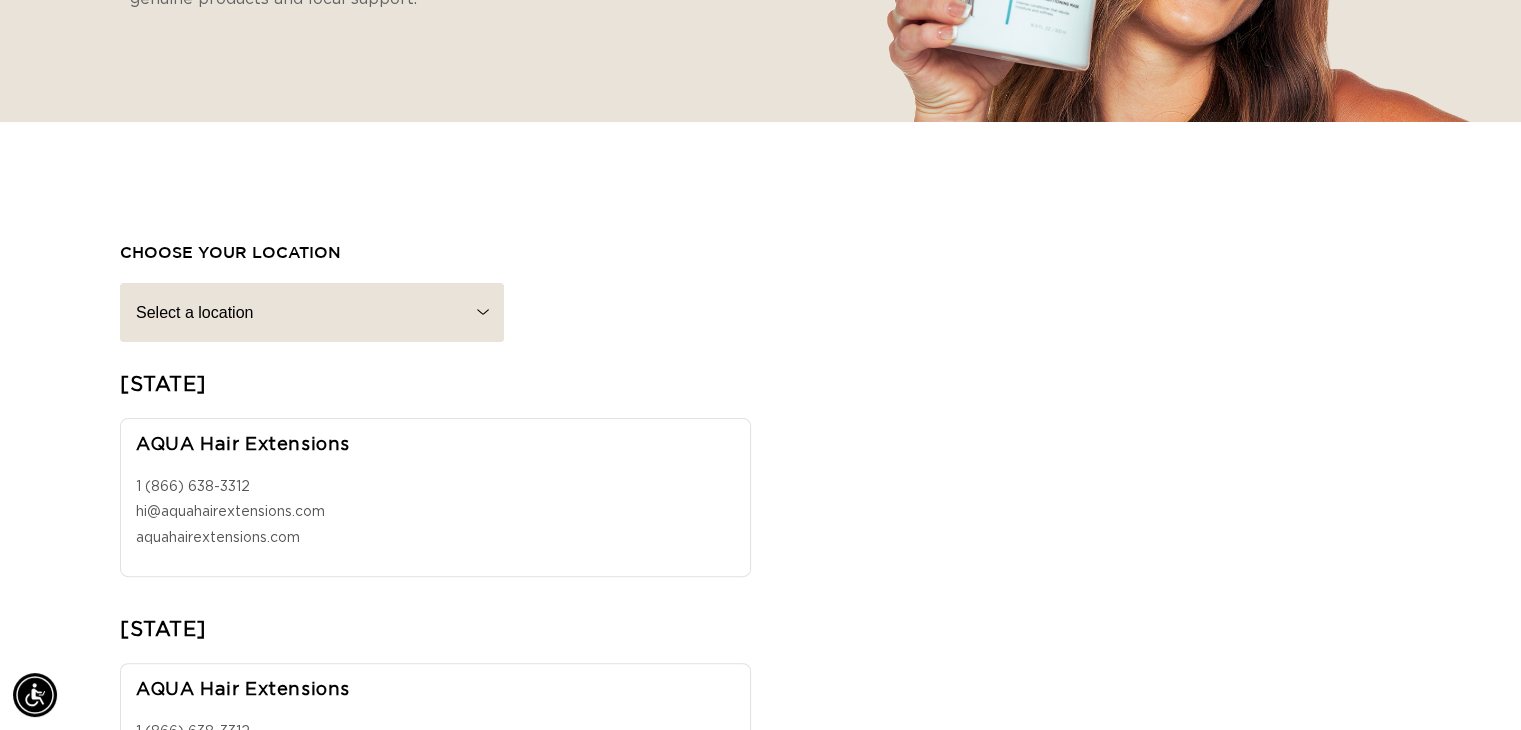 click on "Select a location
[STATE]
[STATE]
[STATE]
[STATE]
[STATE]
[COUNTRY]
[STATE]
[STATE]
[STATE]
[STATE]
[STATE]
[STATE]
[STATE]
[STATE]
[STATE]
[STATE]
[STATE]
[STATE]
[STATE]
[STATE]
[STATE]
[STATE]
[STATE]
[STATE]
[STATE]
[STATE] [STATE] [STATE]" at bounding box center (312, 312) 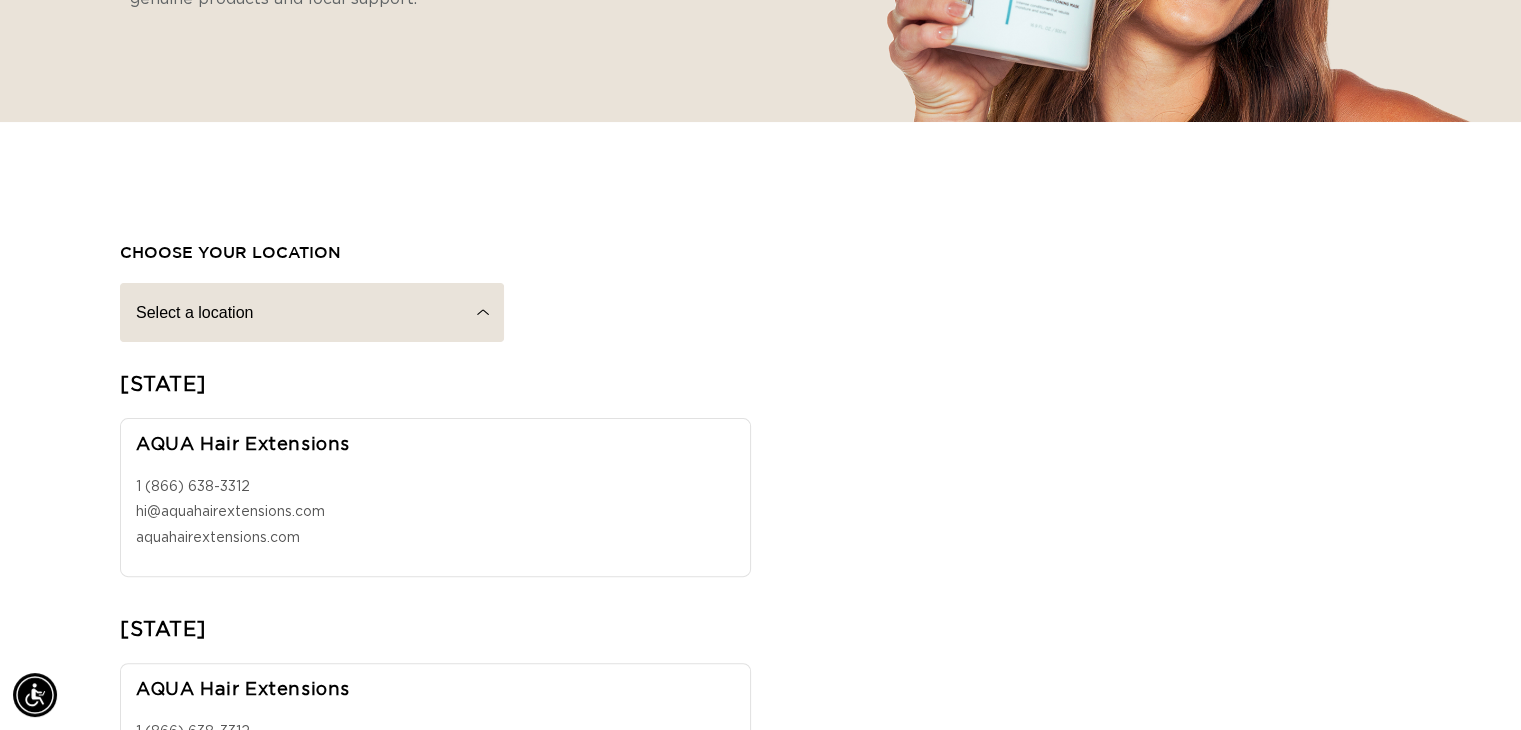 scroll, scrollTop: 0, scrollLeft: 1379, axis: horizontal 